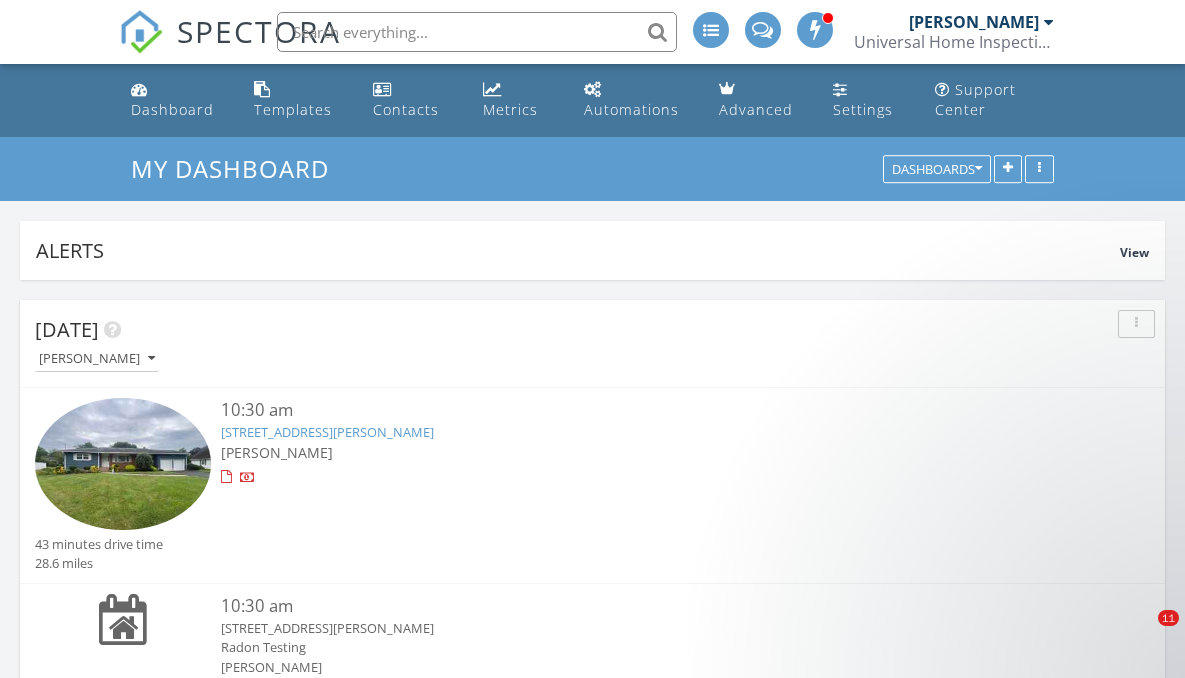 scroll, scrollTop: 2168, scrollLeft: 0, axis: vertical 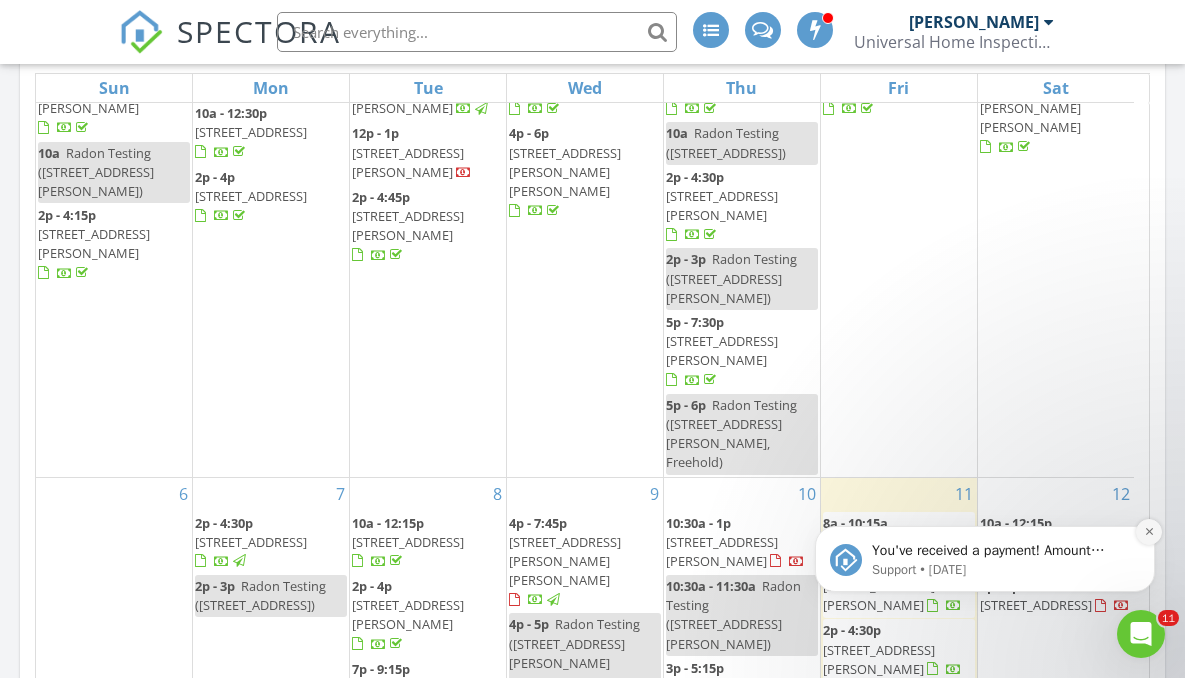 click 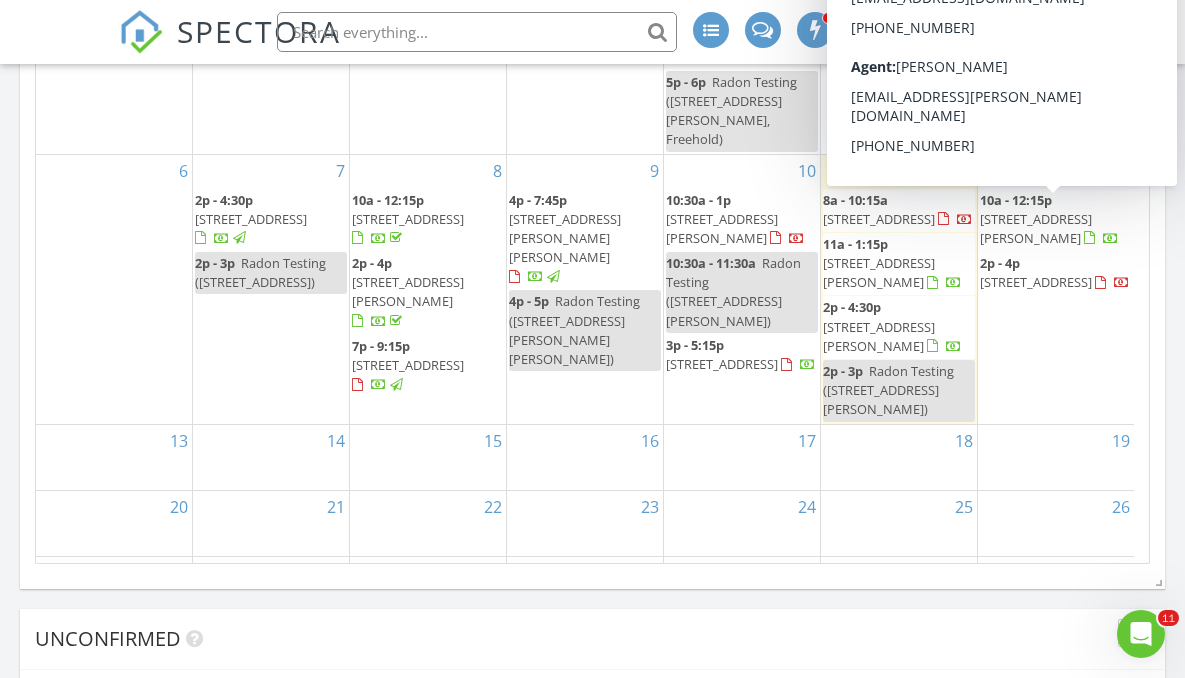 scroll, scrollTop: 2369, scrollLeft: 0, axis: vertical 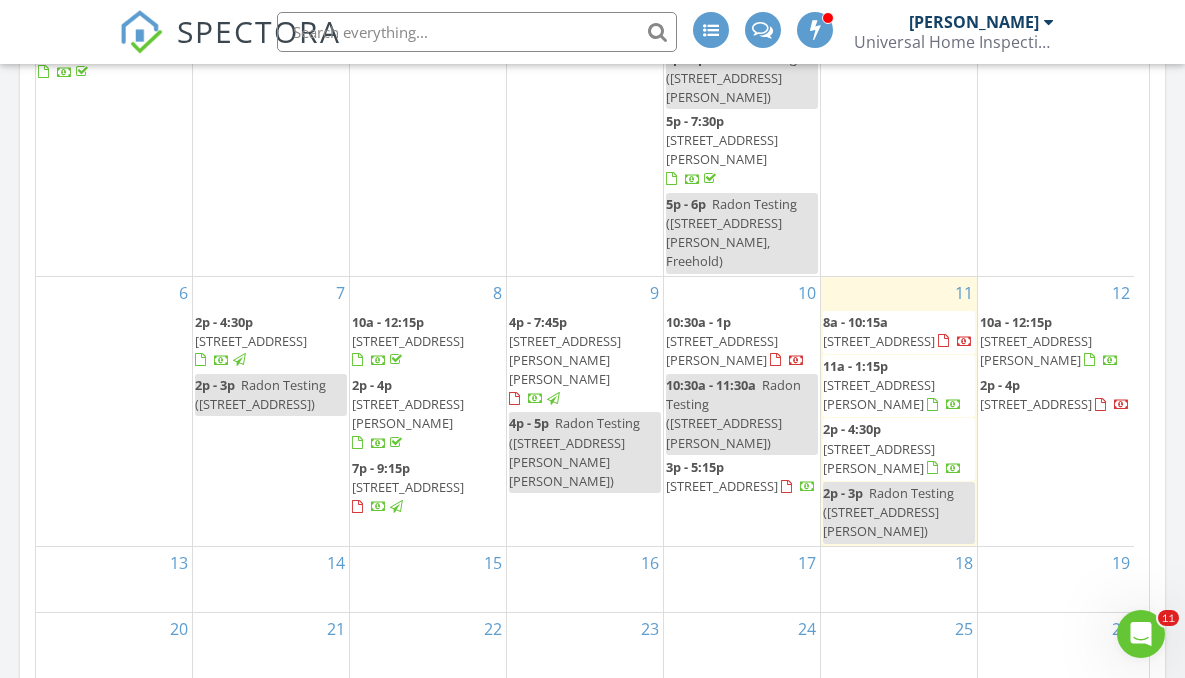 click on "36 Jensen St, East Brunswick 08816" at bounding box center (722, 350) 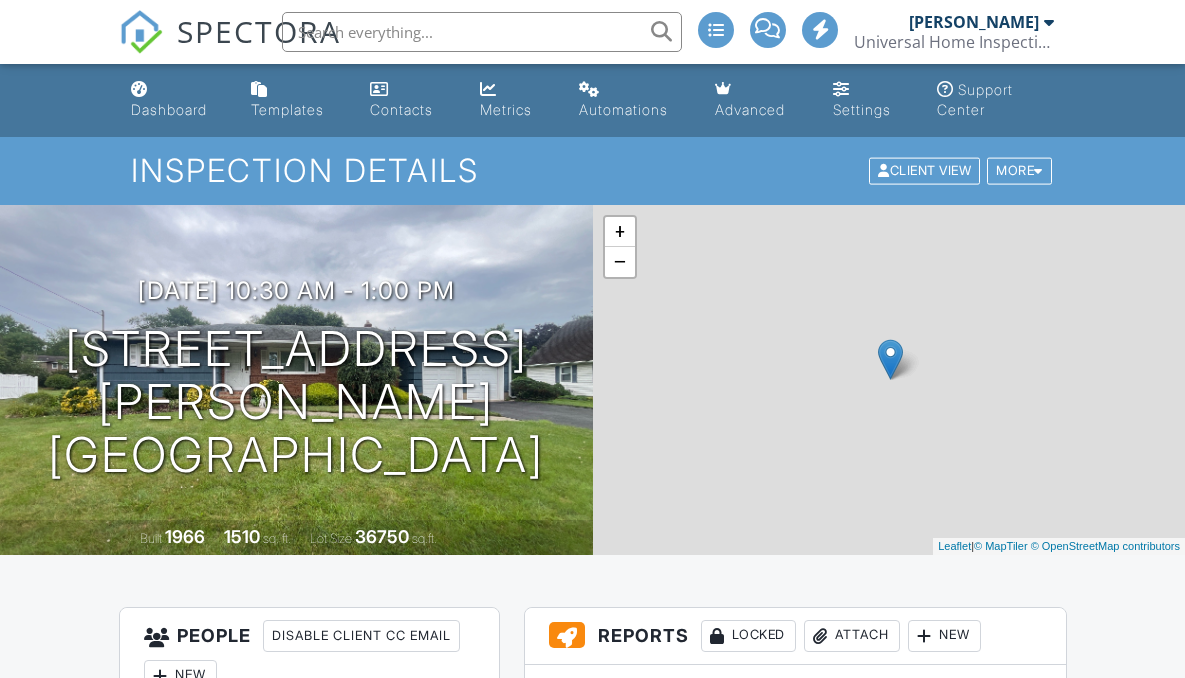 scroll, scrollTop: 0, scrollLeft: 0, axis: both 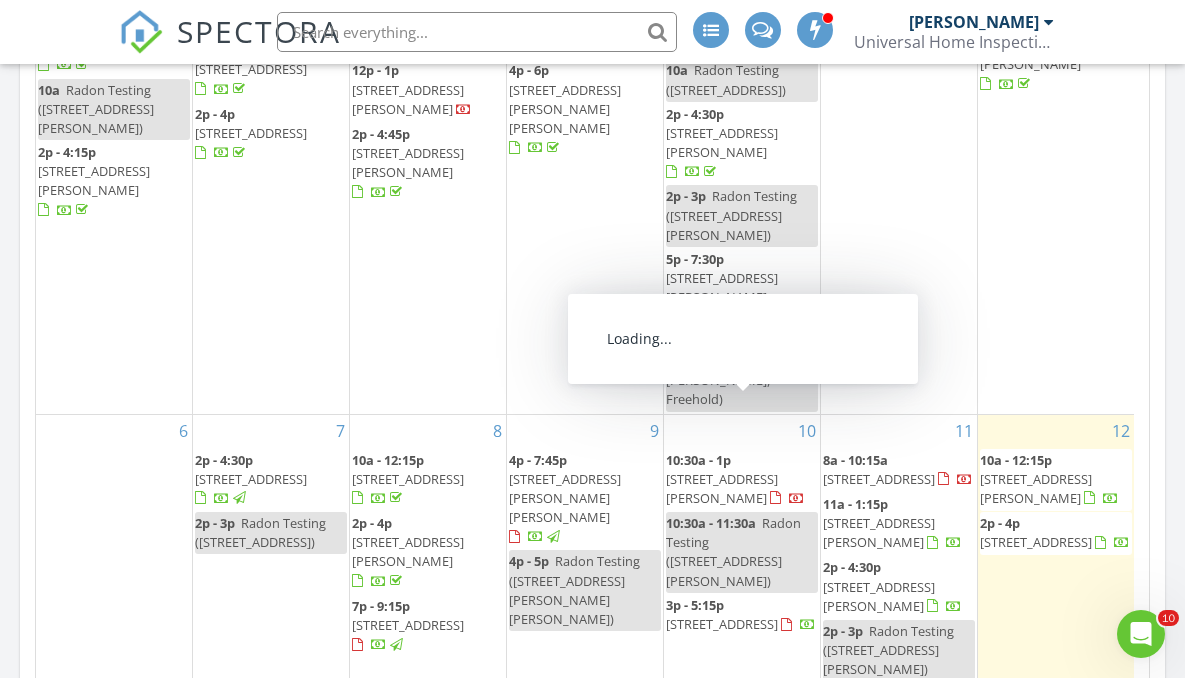 click on "10:30a - 1p
36 Jensen St, East Brunswick 08816" at bounding box center [742, 480] 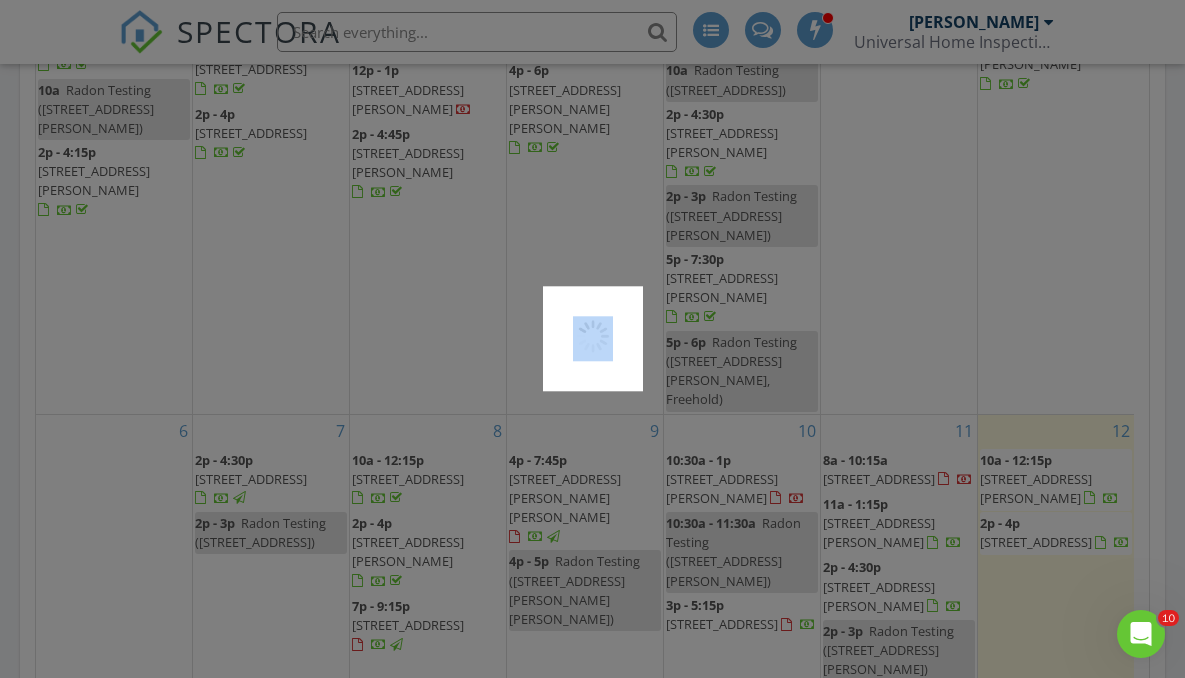 click at bounding box center (592, 339) 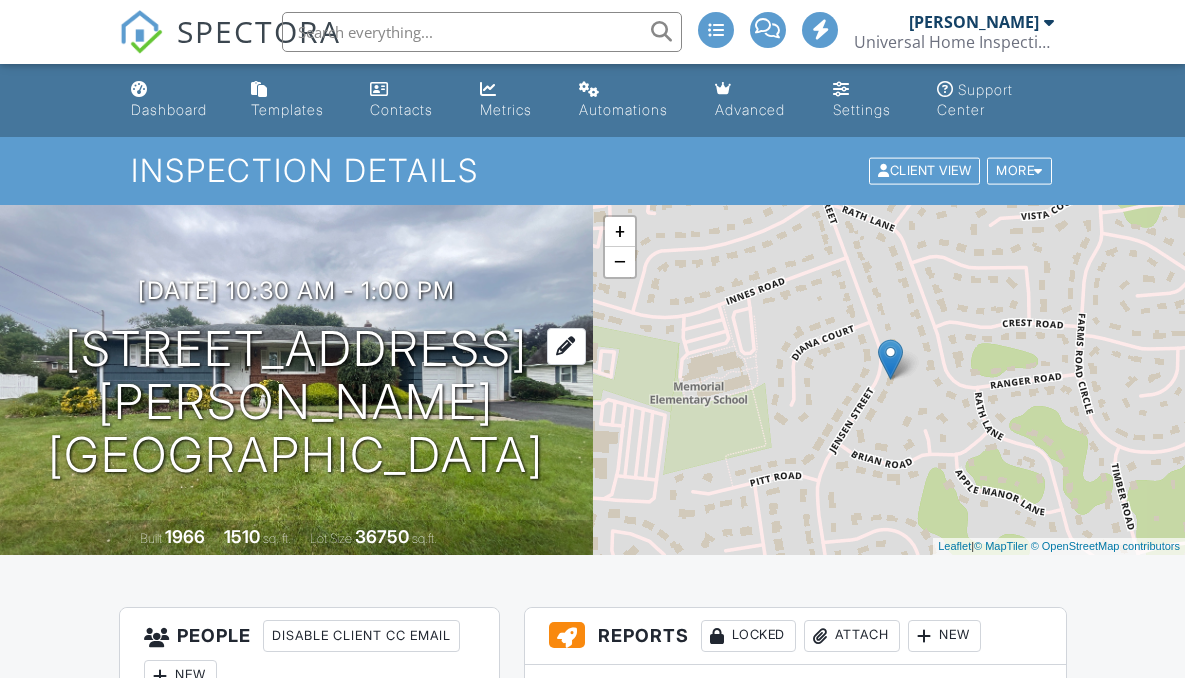 scroll, scrollTop: 122, scrollLeft: 0, axis: vertical 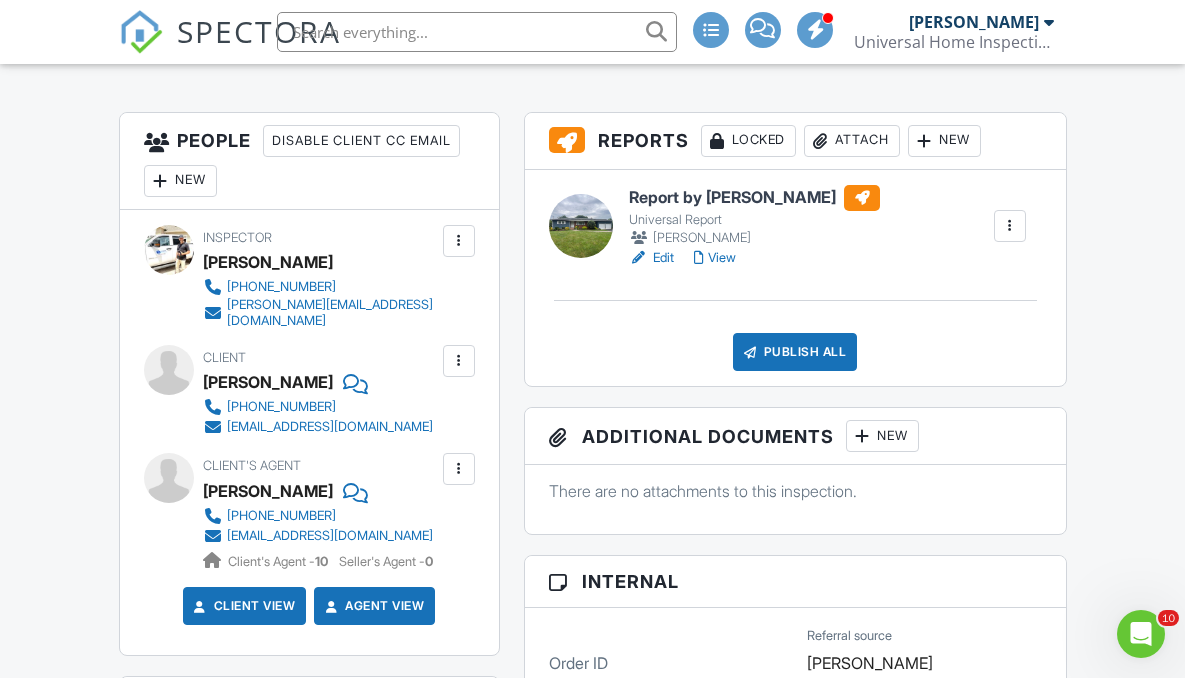 click on "Report by [PERSON_NAME]" at bounding box center (754, 198) 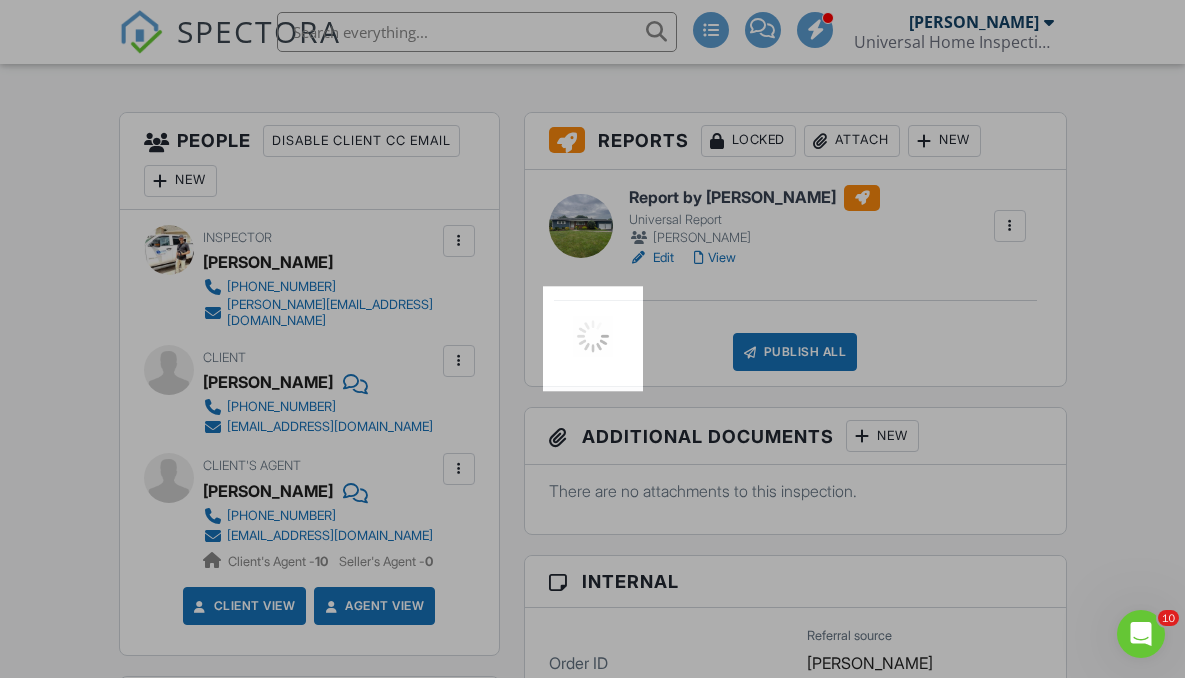 click at bounding box center [592, 339] 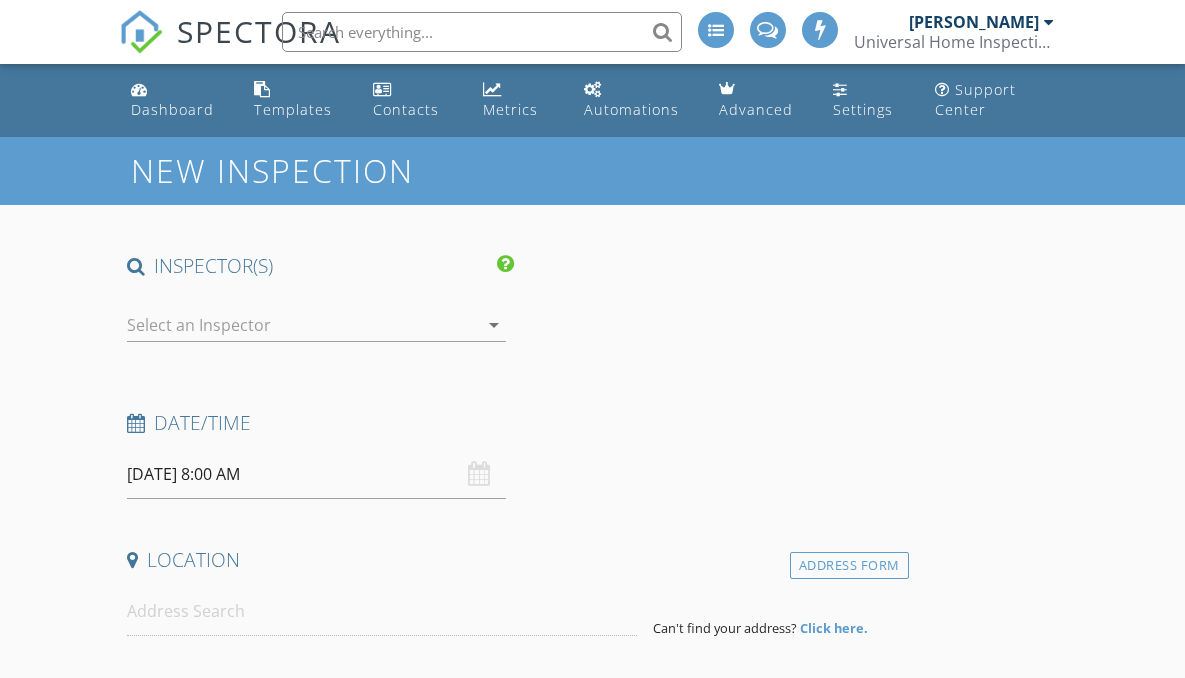 scroll, scrollTop: 0, scrollLeft: 0, axis: both 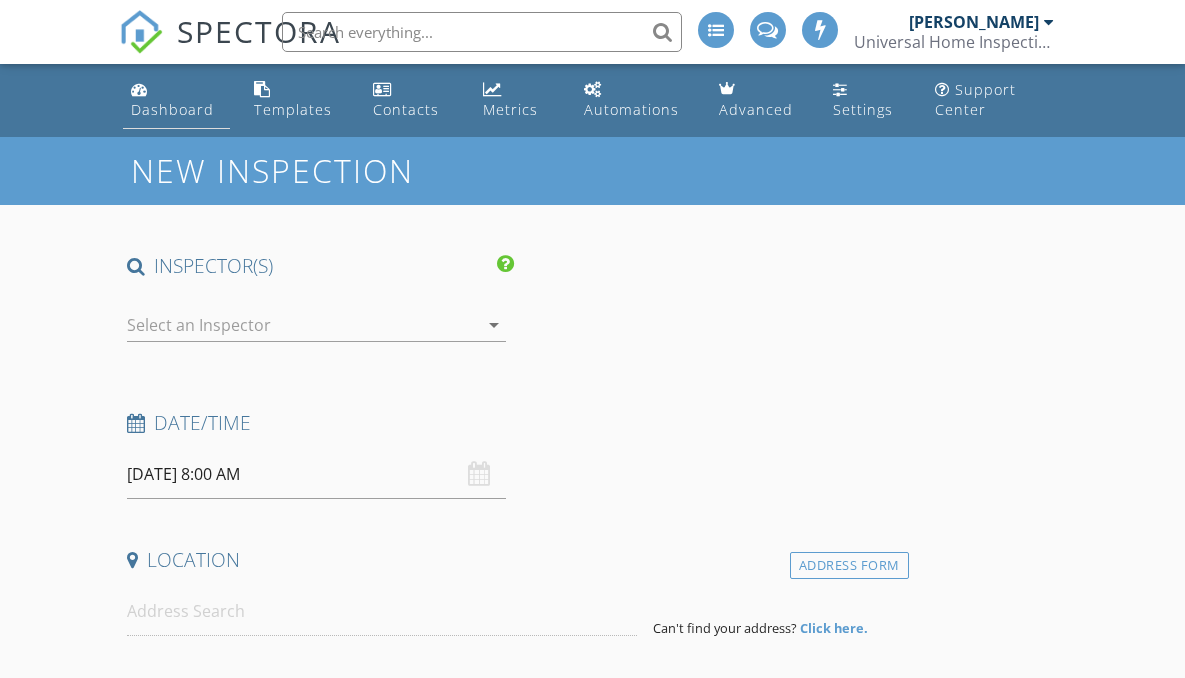 click on "Dashboard" at bounding box center (172, 109) 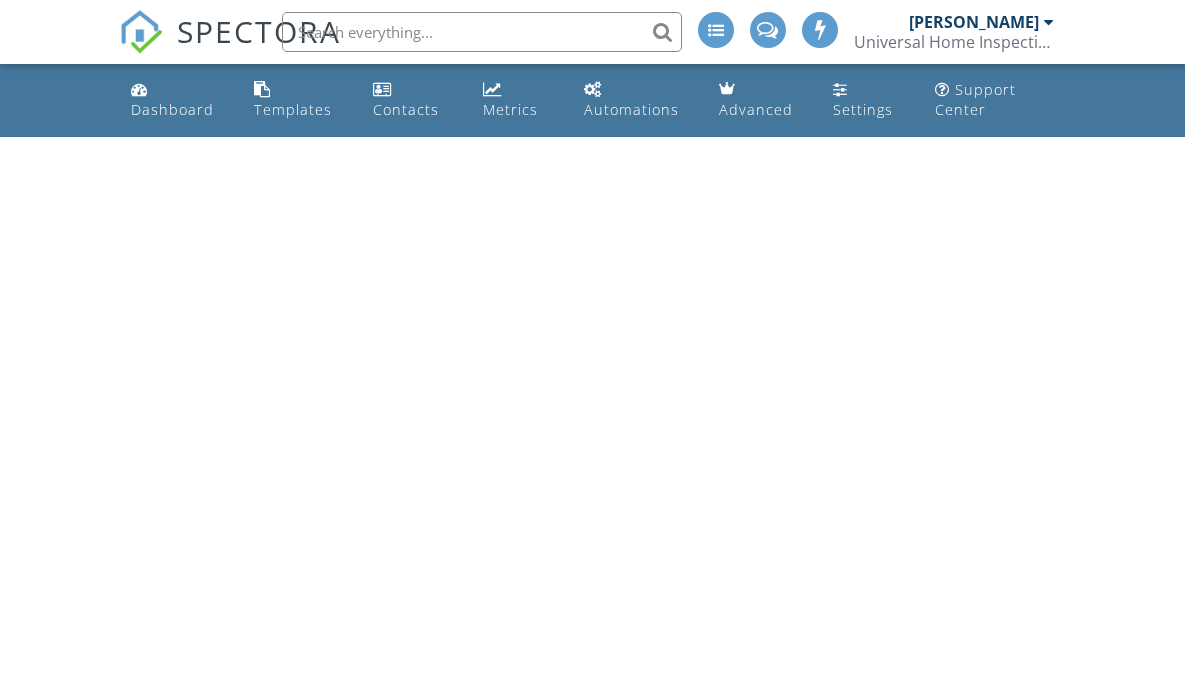 scroll, scrollTop: 0, scrollLeft: 0, axis: both 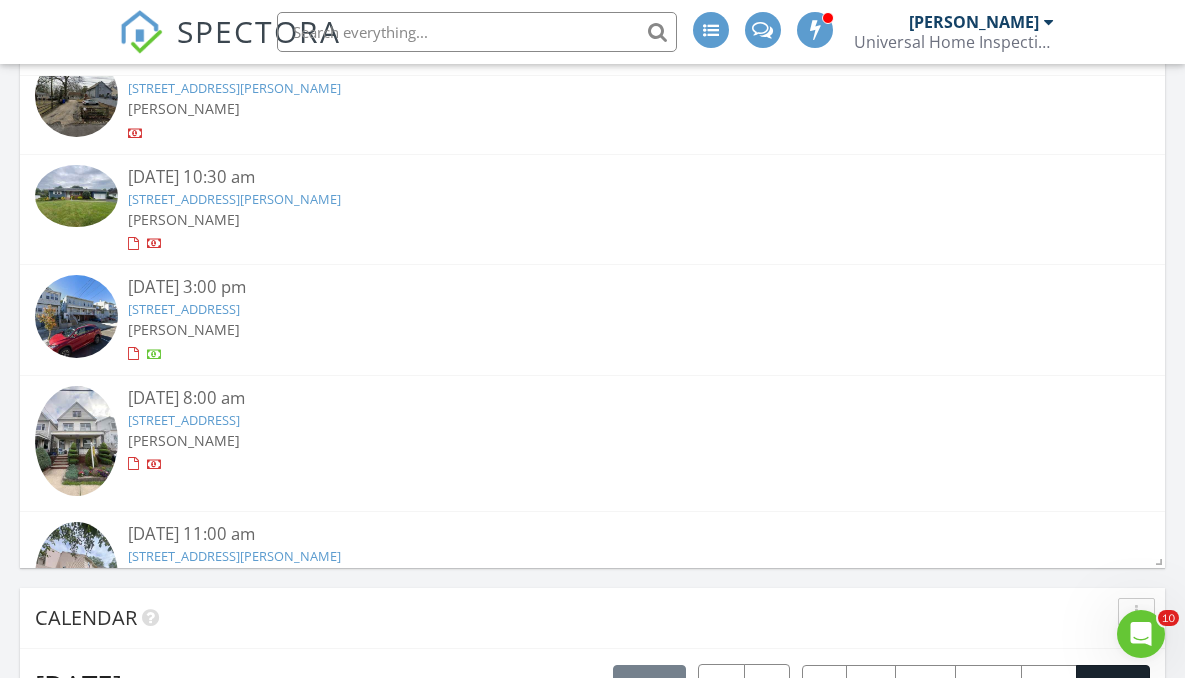 click on "[STREET_ADDRESS][PERSON_NAME]" at bounding box center (592, 199) 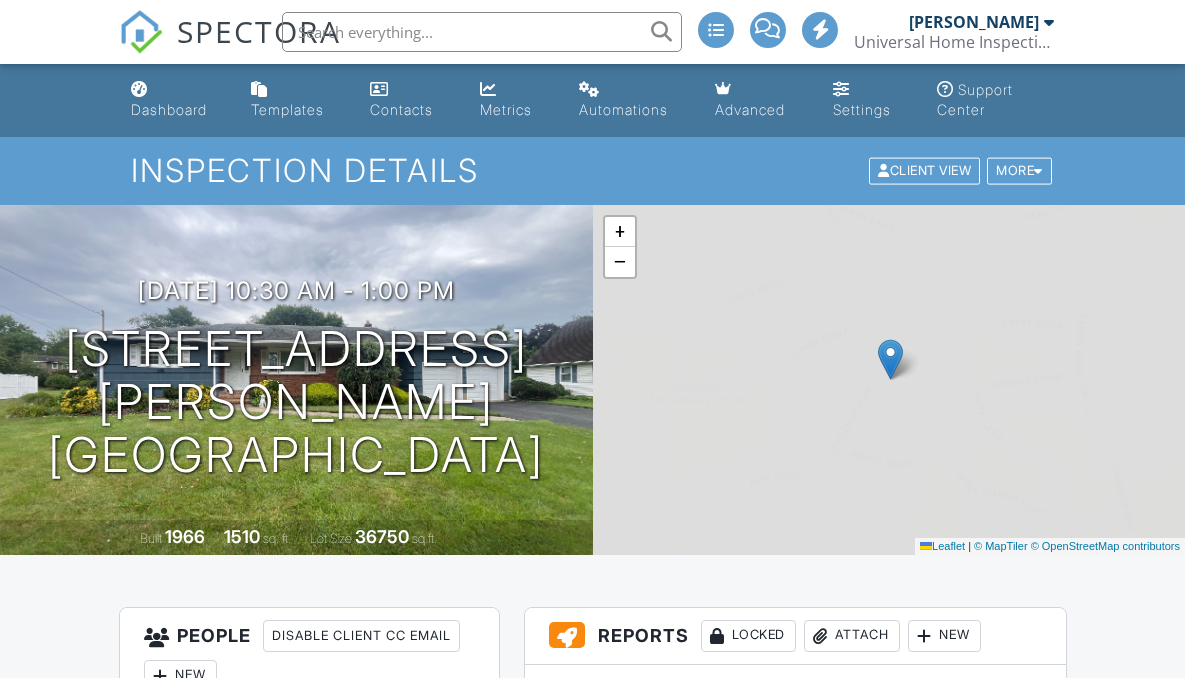 scroll, scrollTop: 0, scrollLeft: 0, axis: both 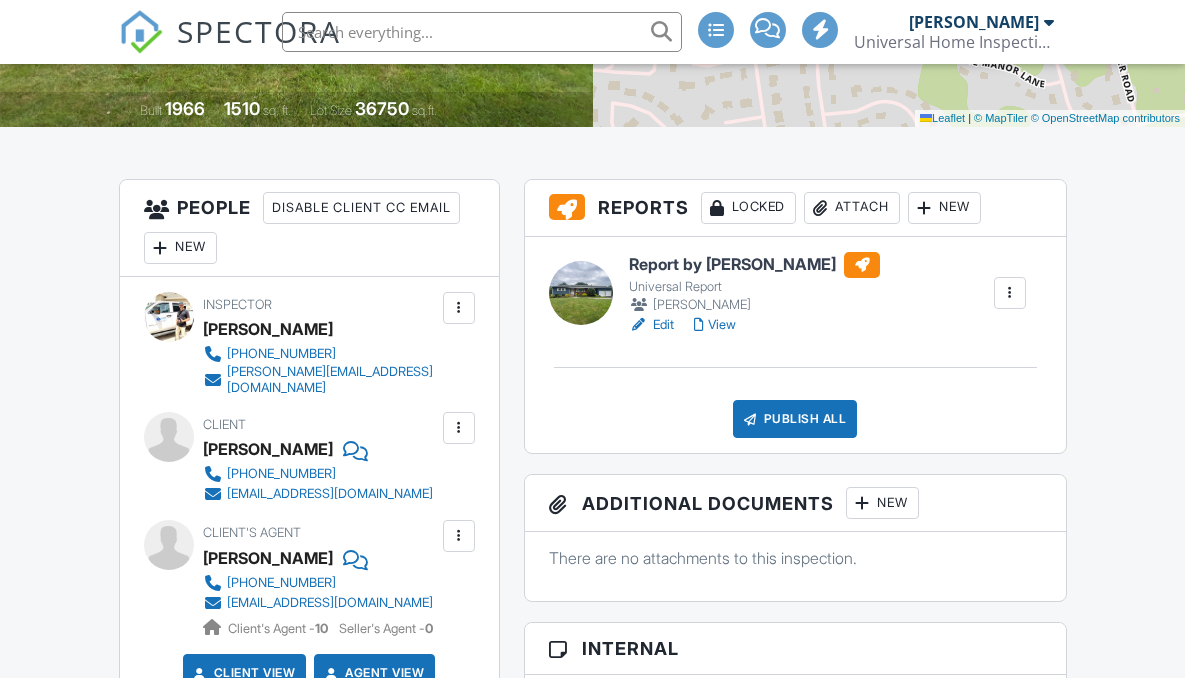 click on "Attach" at bounding box center (852, 208) 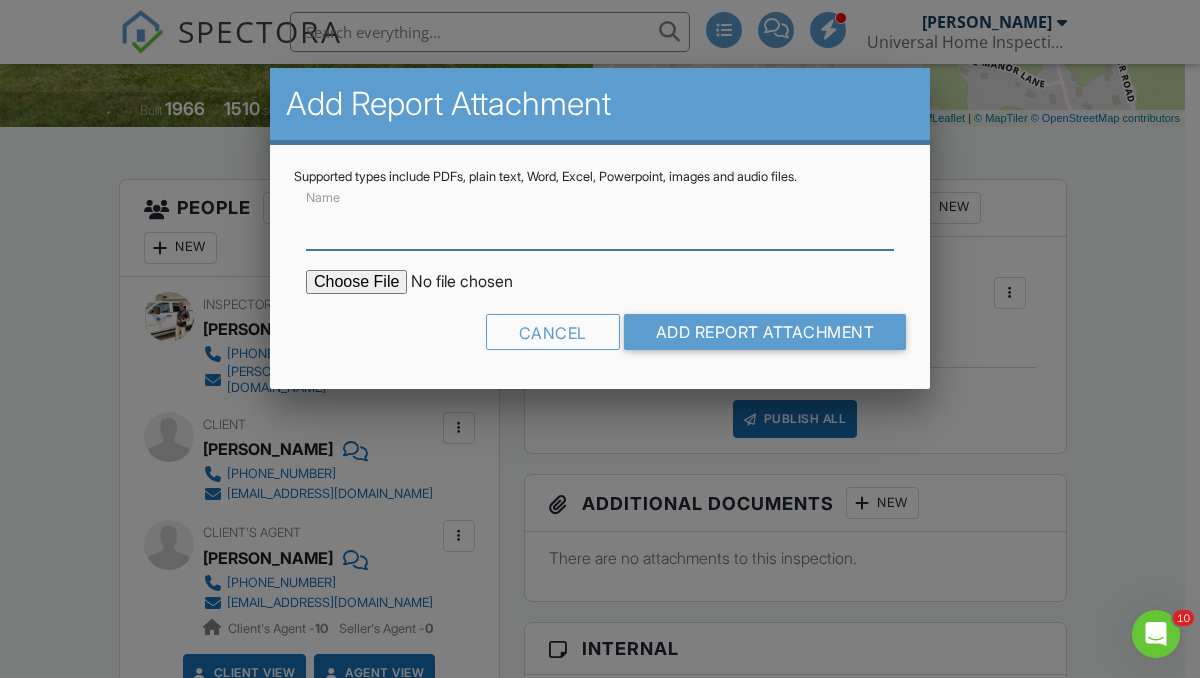 scroll, scrollTop: 0, scrollLeft: 0, axis: both 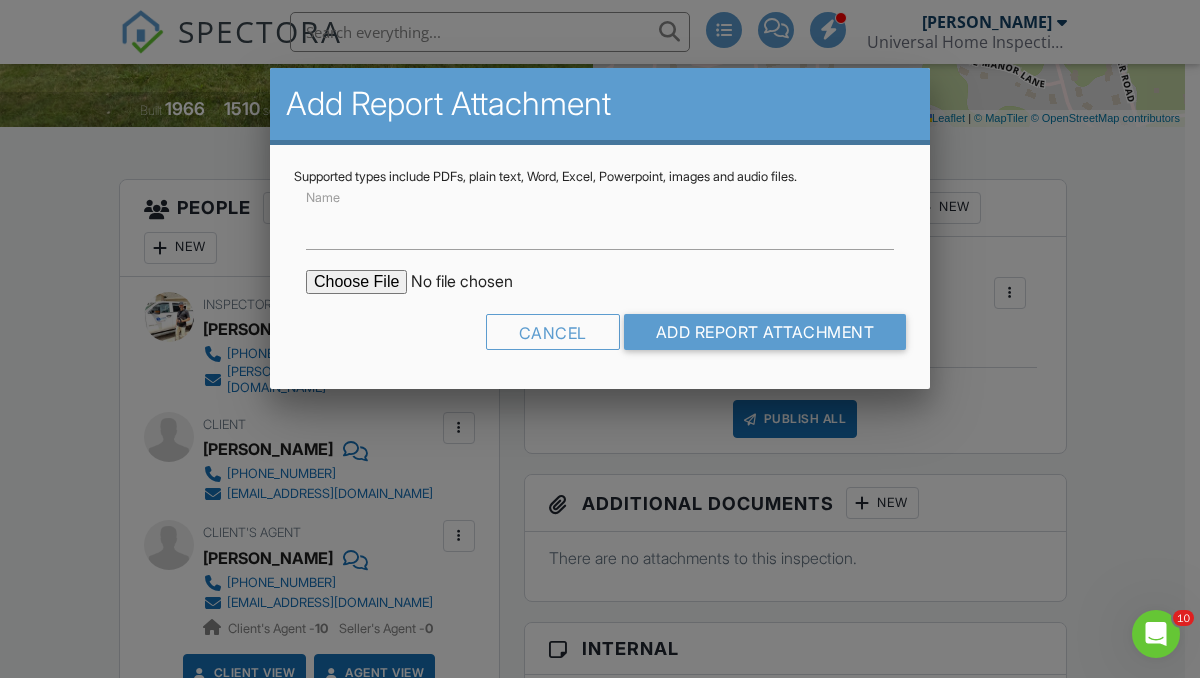 click at bounding box center (476, 282) 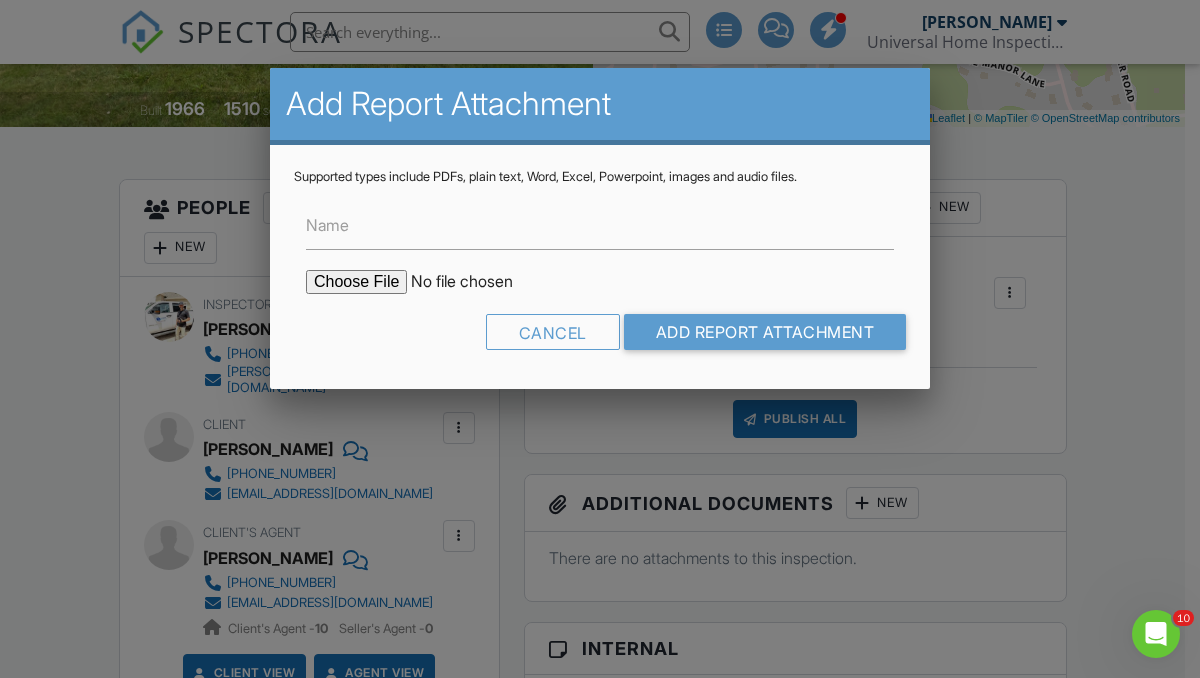 type on "C:\fakepath\36 [PERSON_NAME] St. (WDI) Report.pdf" 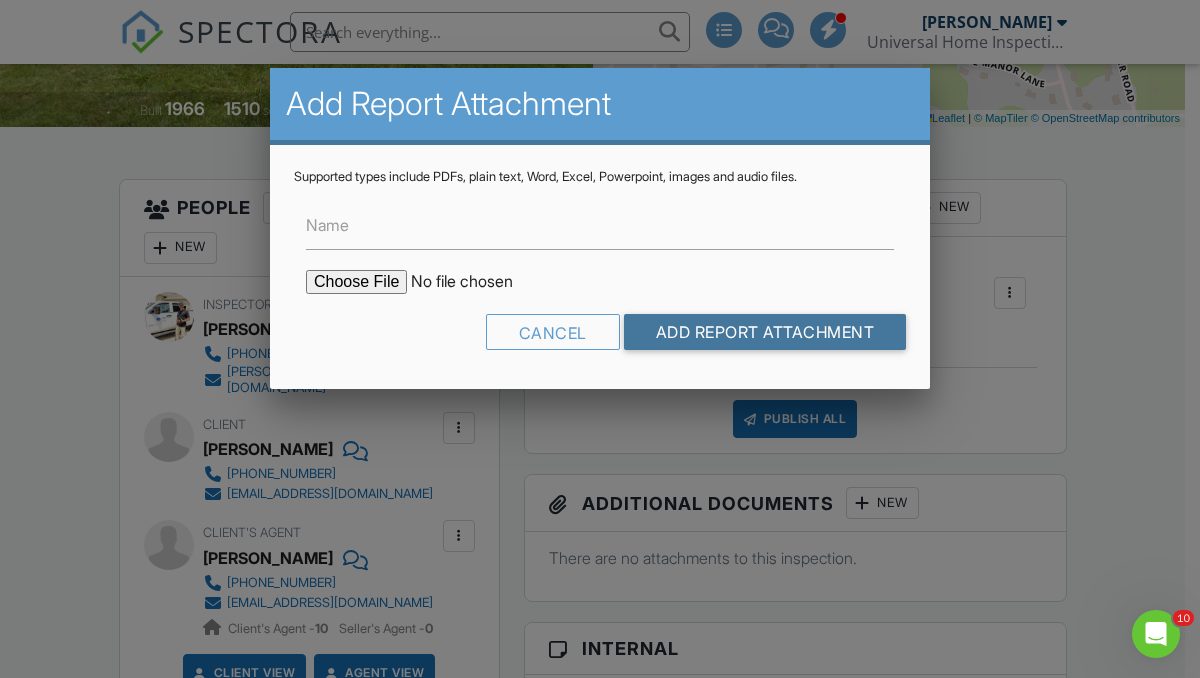 click on "Add Report Attachment" at bounding box center [765, 332] 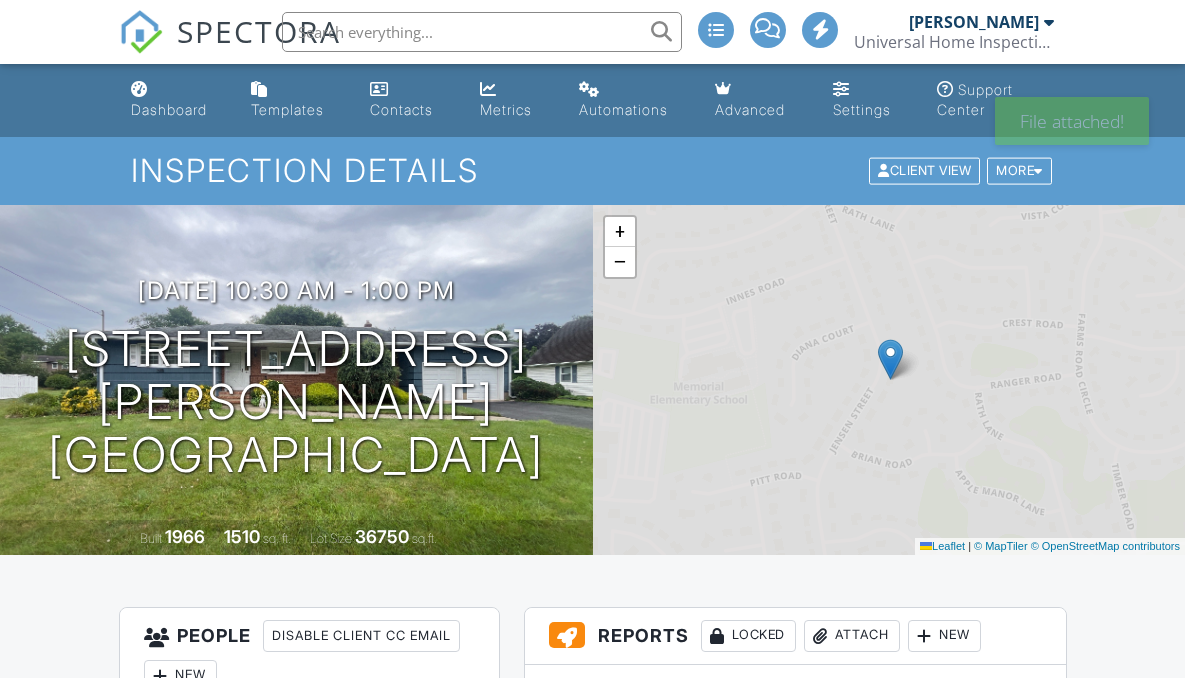 scroll, scrollTop: 0, scrollLeft: 0, axis: both 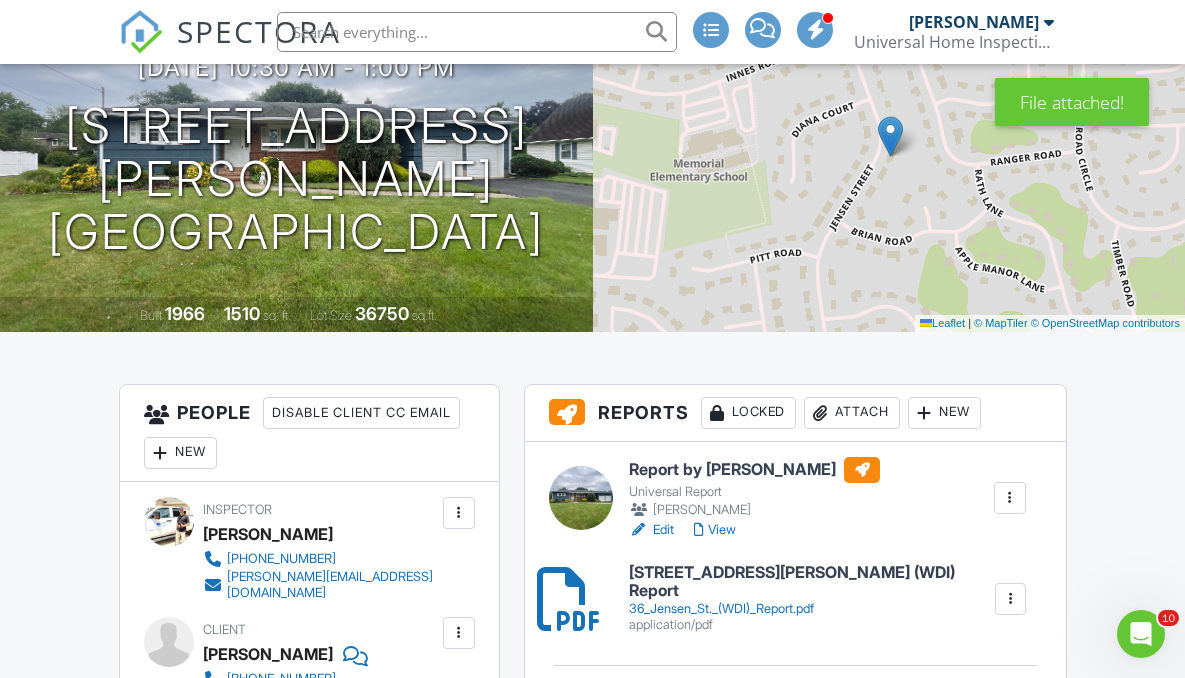 click on "Attach" at bounding box center (852, 413) 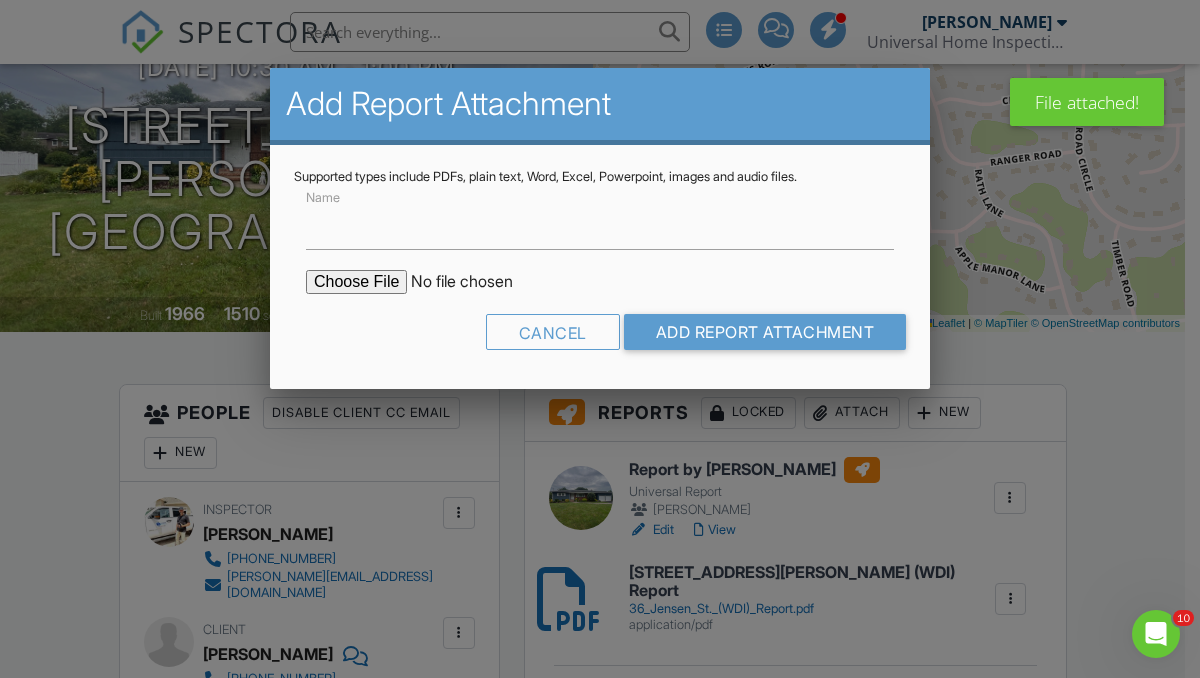 click at bounding box center (476, 282) 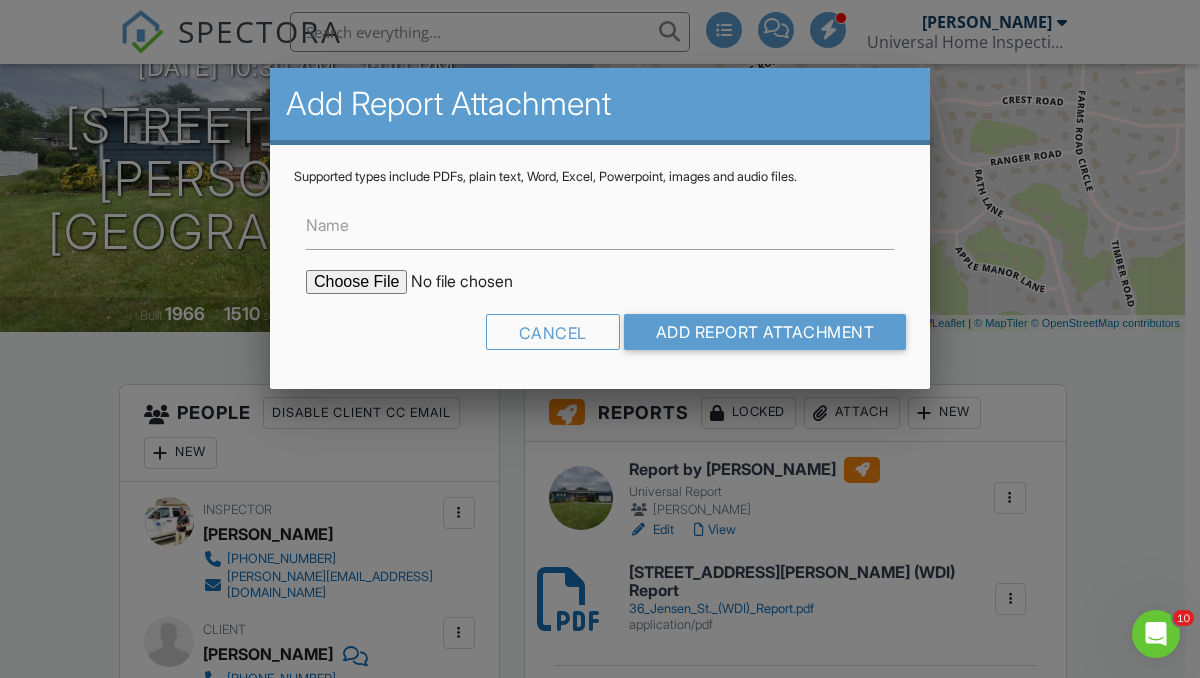 type on "C:\fakepath\36 Jensen St. Tank Sweep.docx" 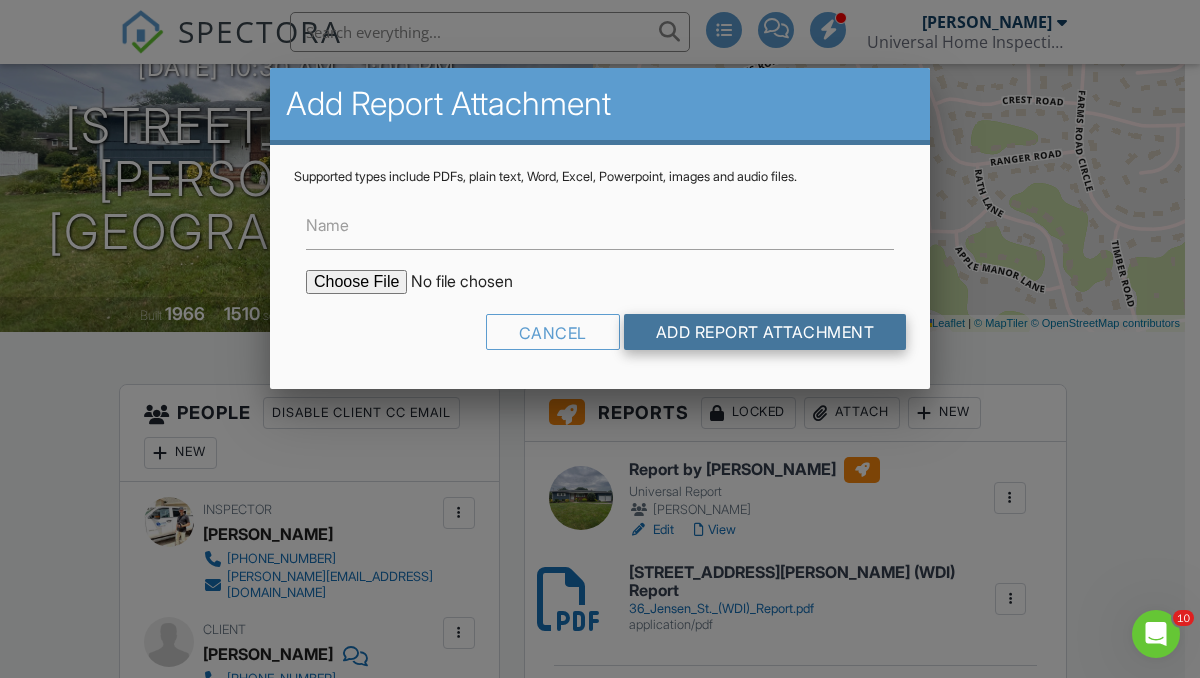 click on "Add Report Attachment" at bounding box center [765, 332] 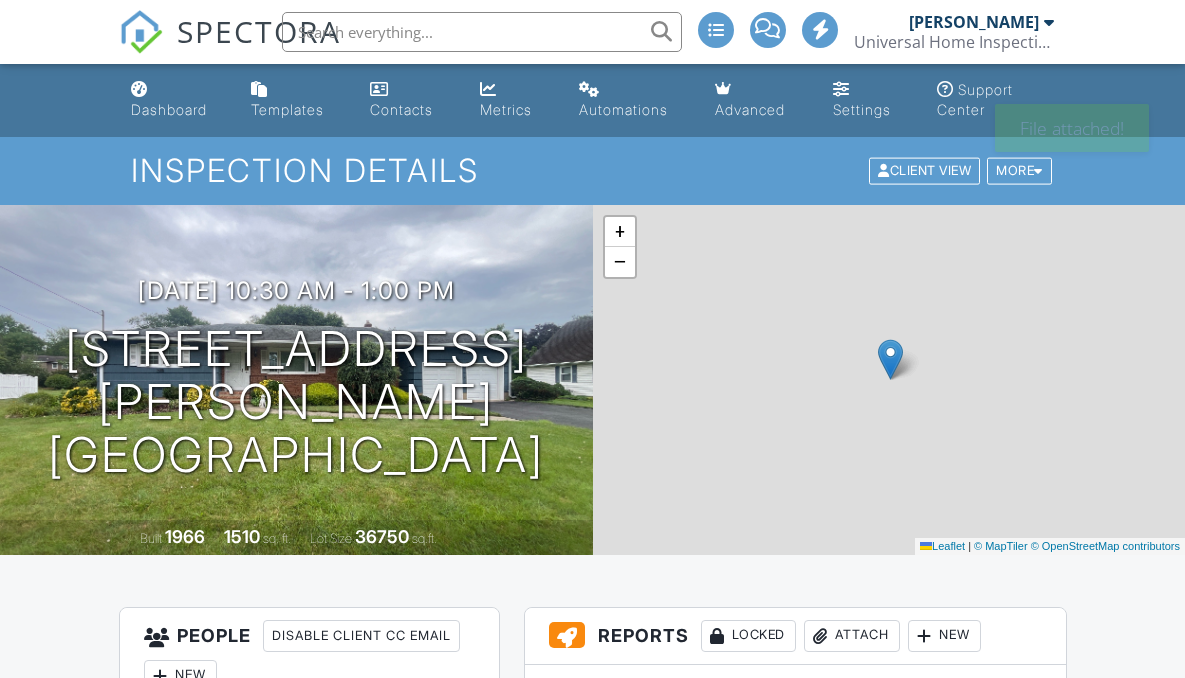 scroll, scrollTop: 0, scrollLeft: 0, axis: both 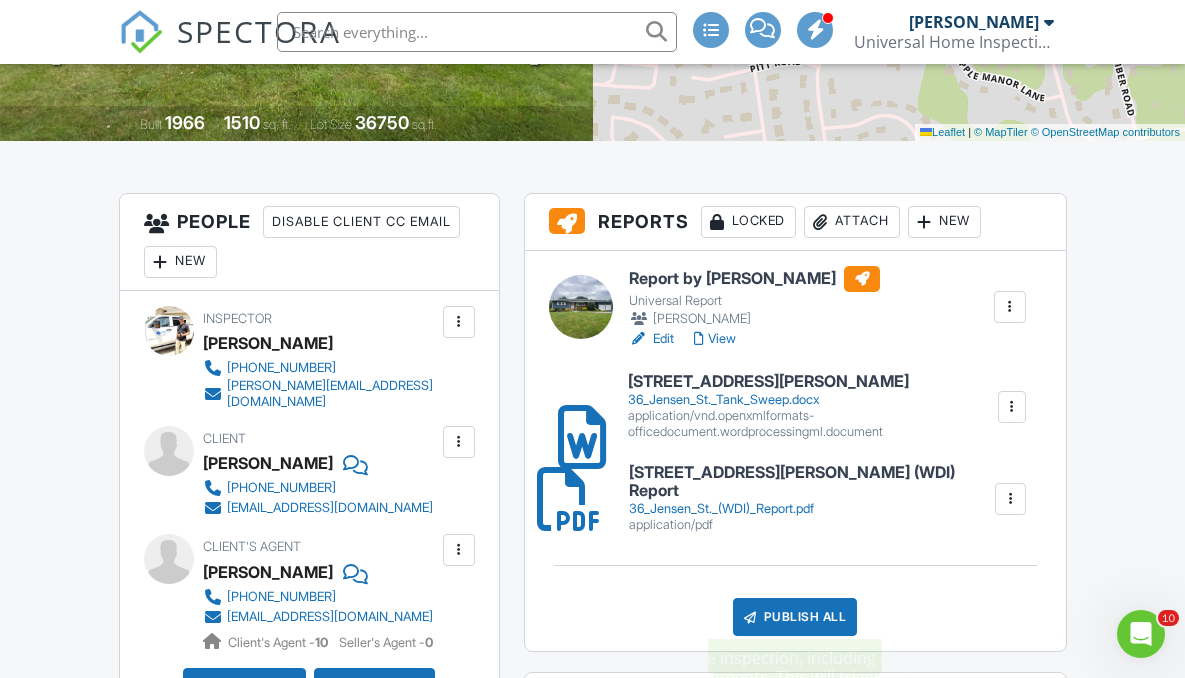 click on "Publish All" at bounding box center (795, 617) 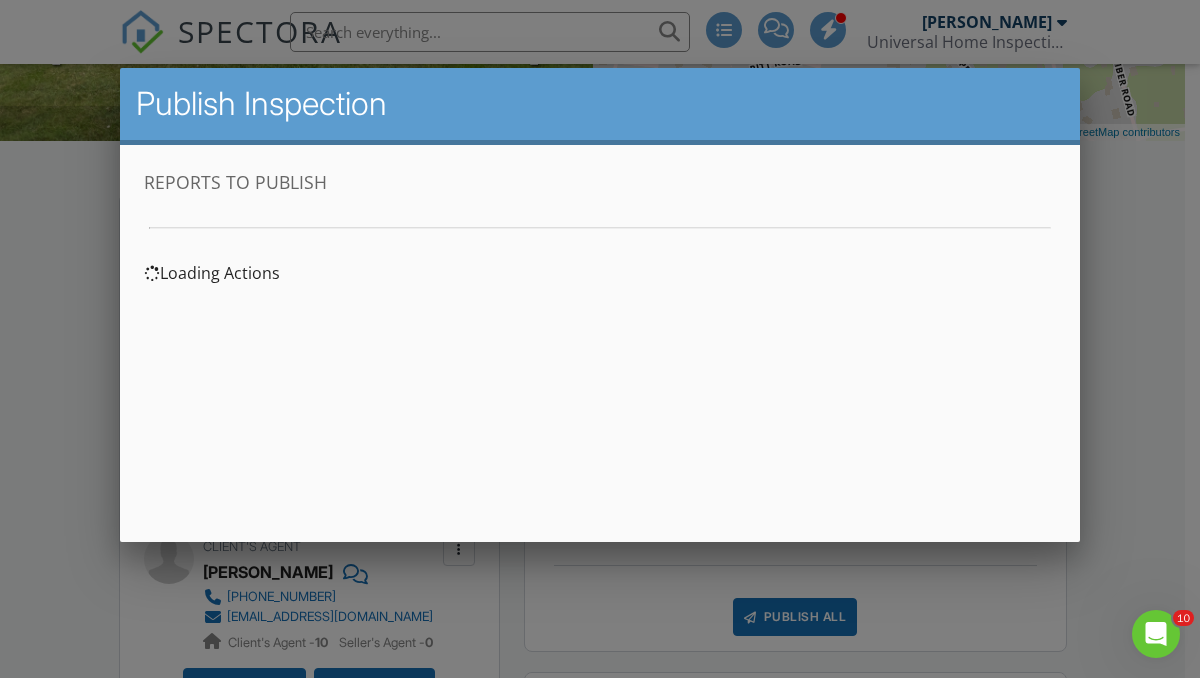 scroll, scrollTop: 0, scrollLeft: 0, axis: both 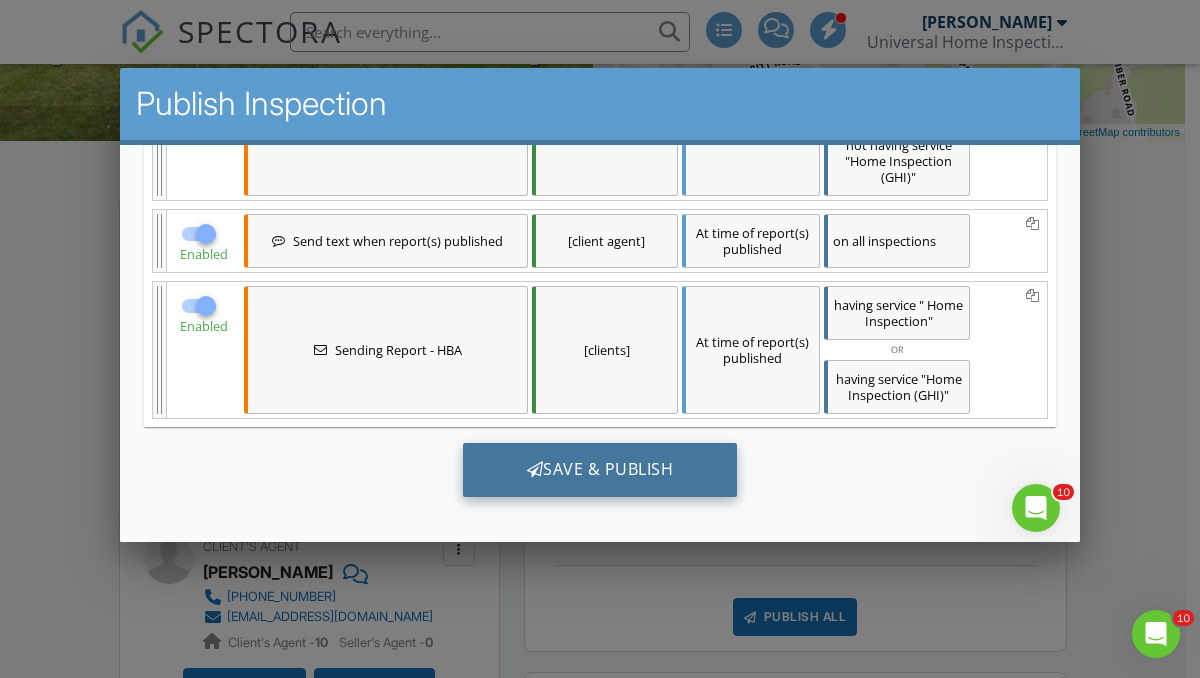click on "Save & Publish" at bounding box center [600, 469] 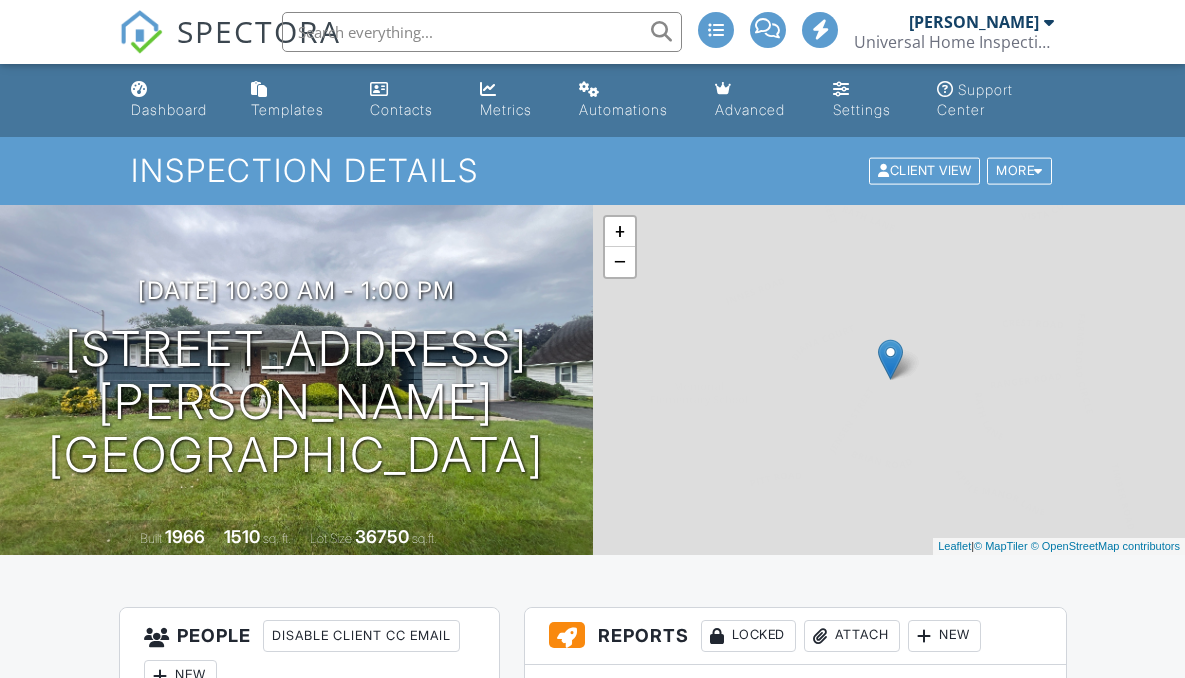 scroll, scrollTop: 0, scrollLeft: 0, axis: both 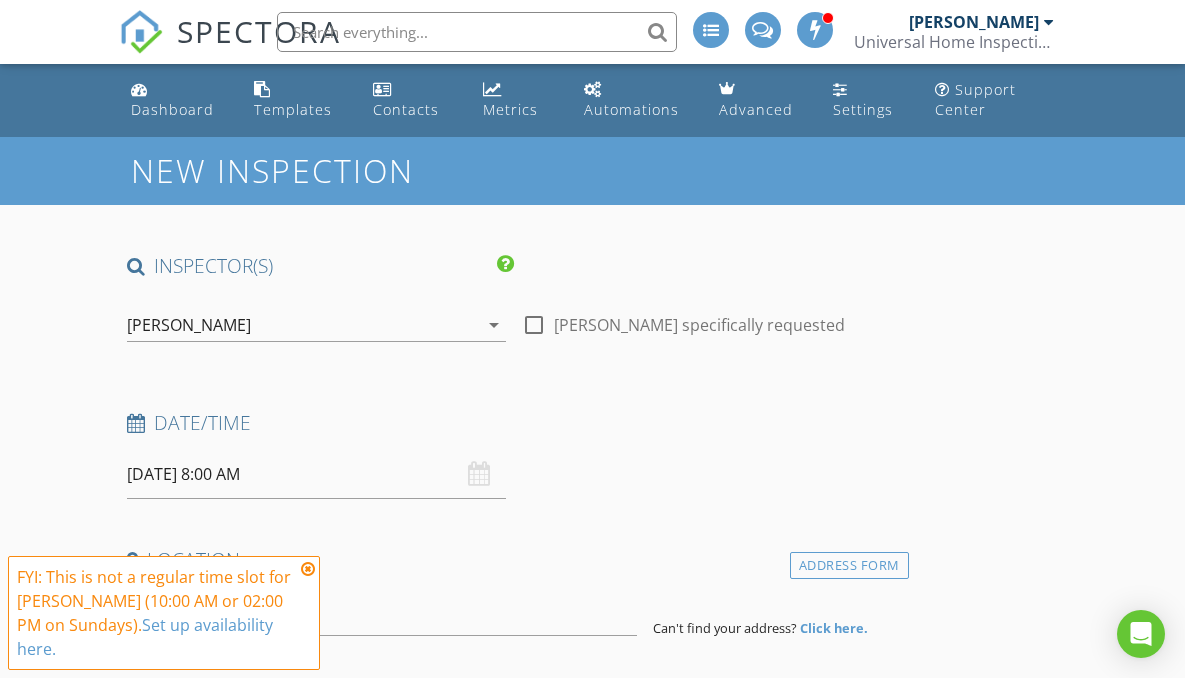 click at bounding box center (477, 32) 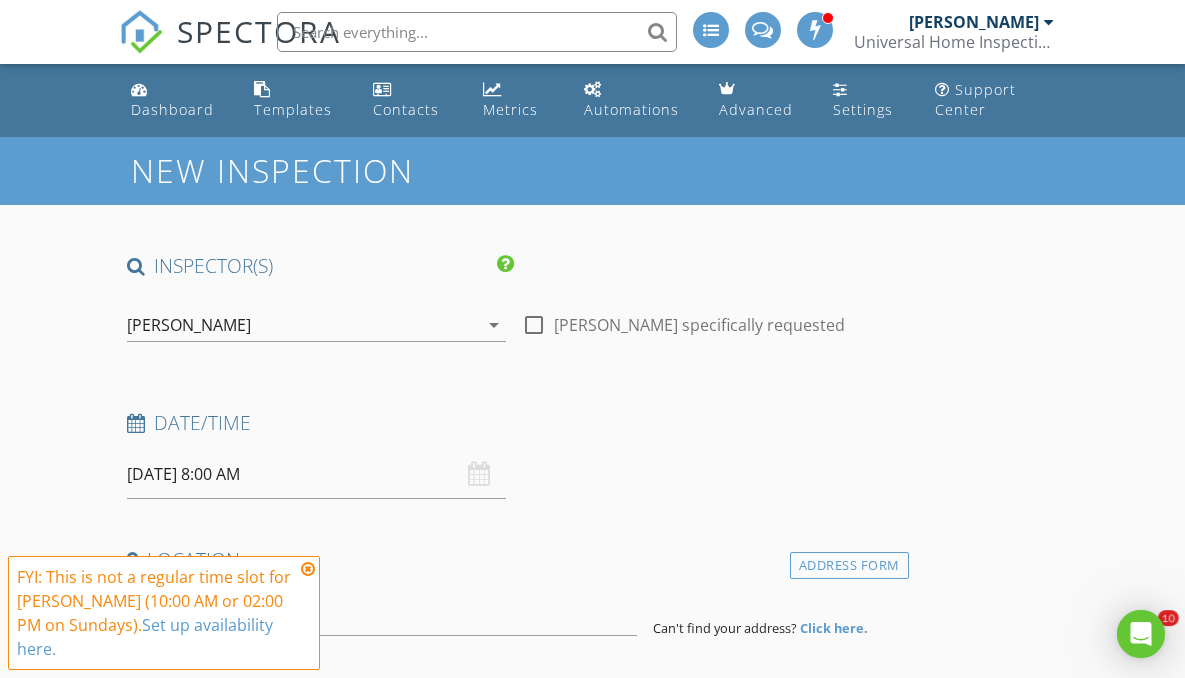 scroll, scrollTop: 0, scrollLeft: 0, axis: both 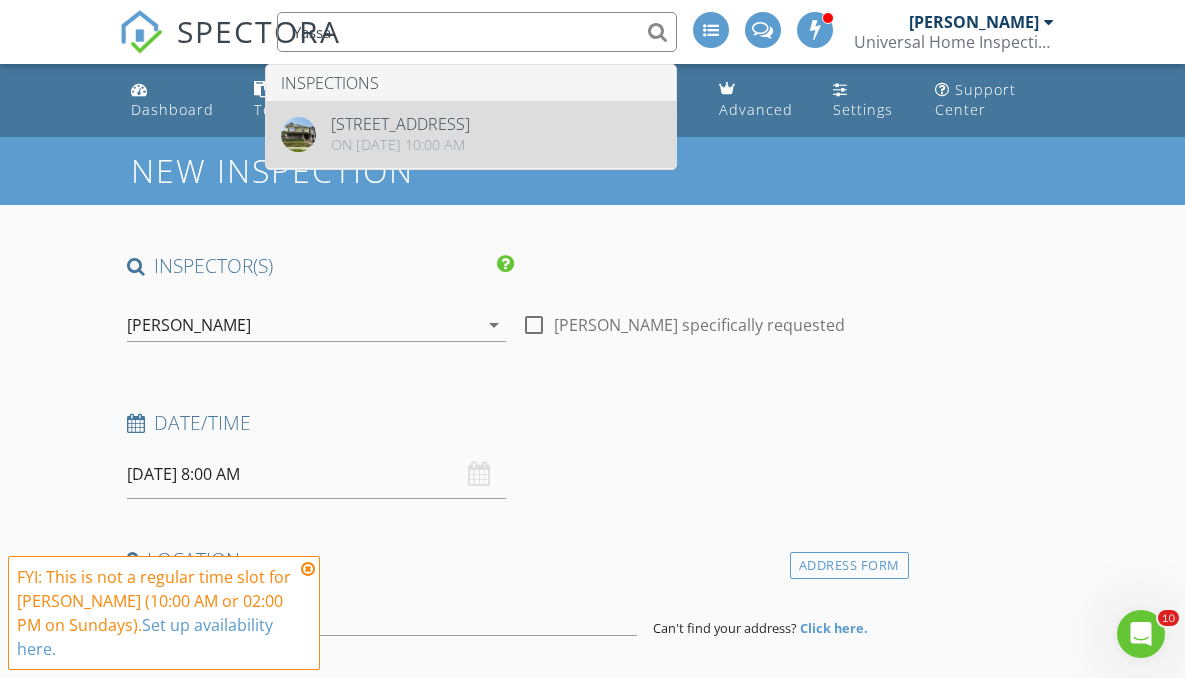 type on "Yassa" 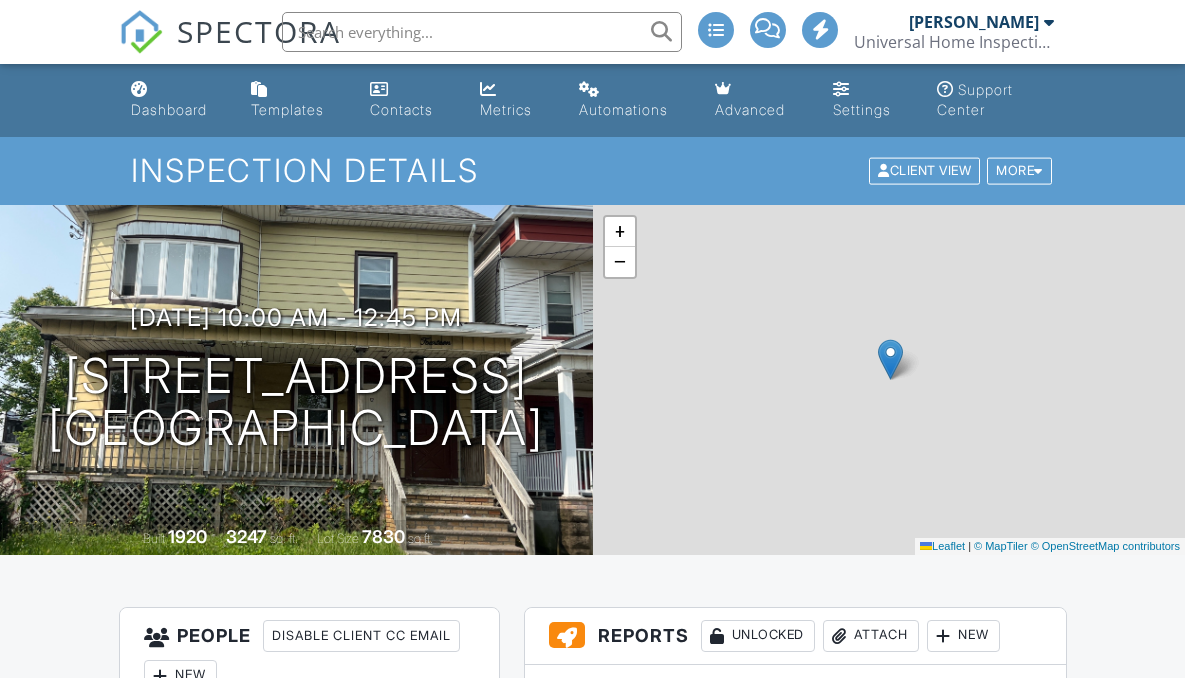 scroll, scrollTop: 0, scrollLeft: 0, axis: both 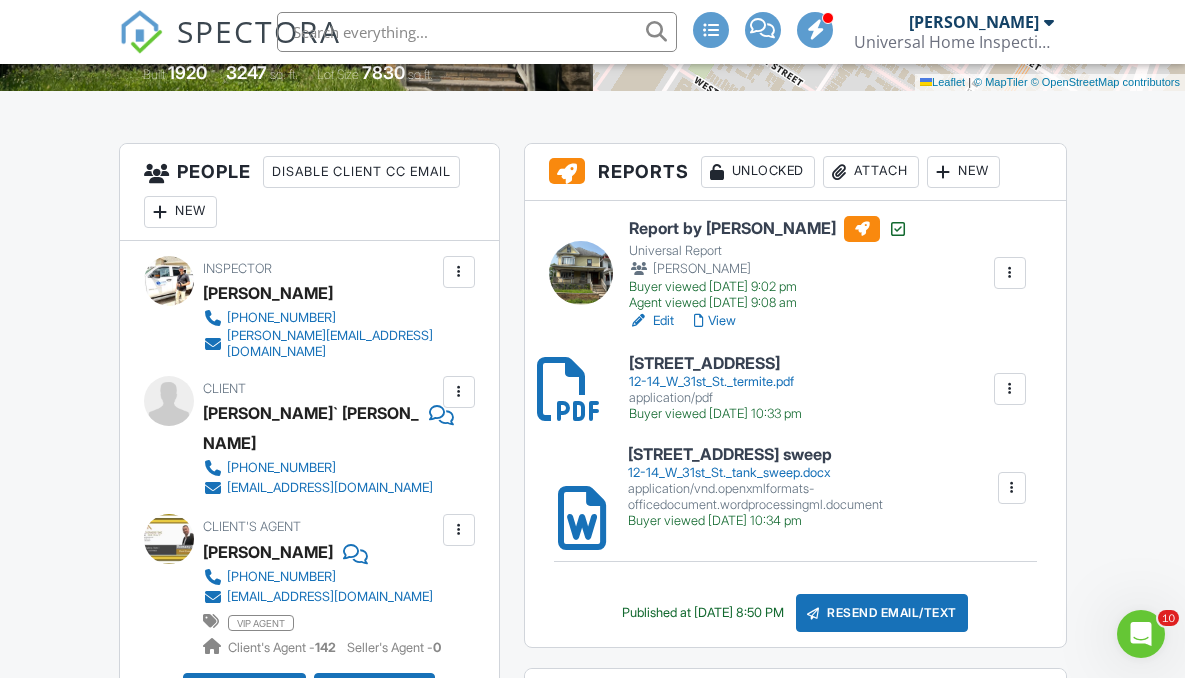 click on "Report by Mike Makely" at bounding box center [768, 229] 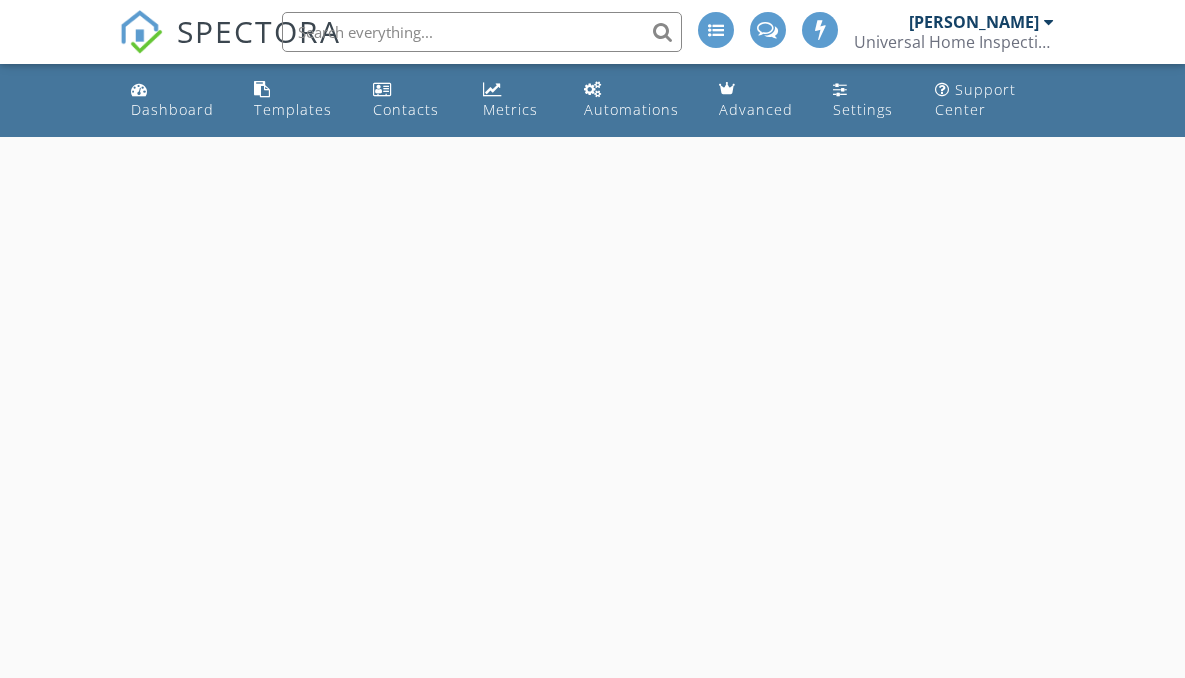 scroll, scrollTop: 0, scrollLeft: 0, axis: both 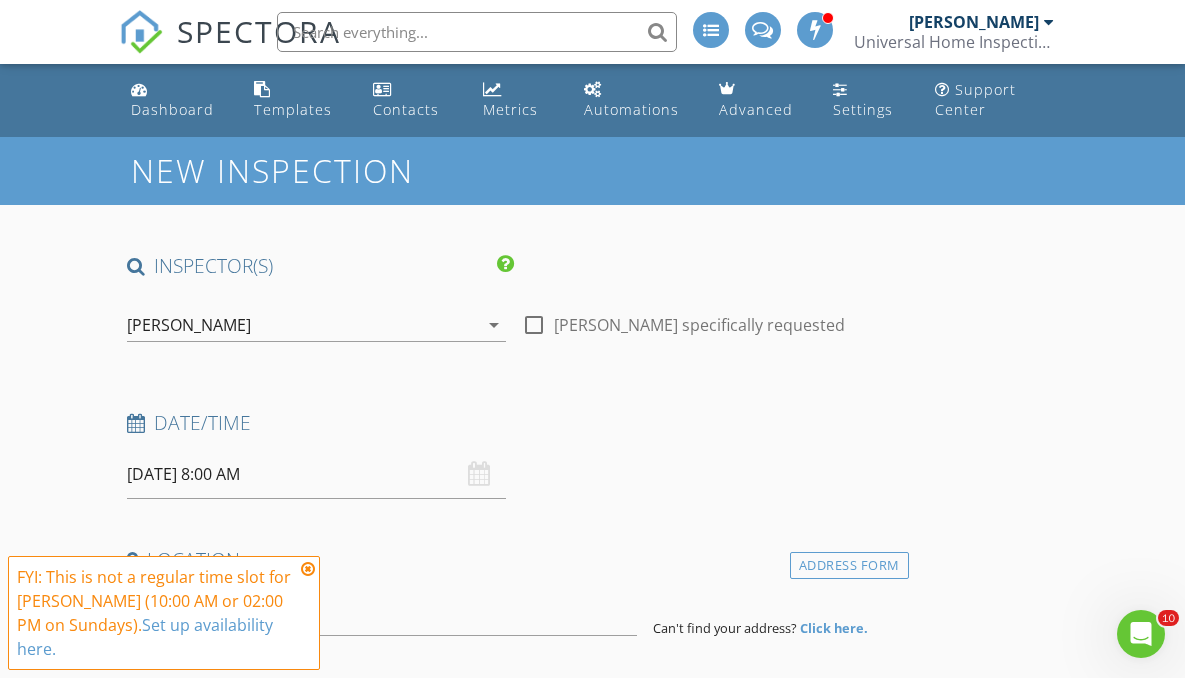 click at bounding box center [308, 569] 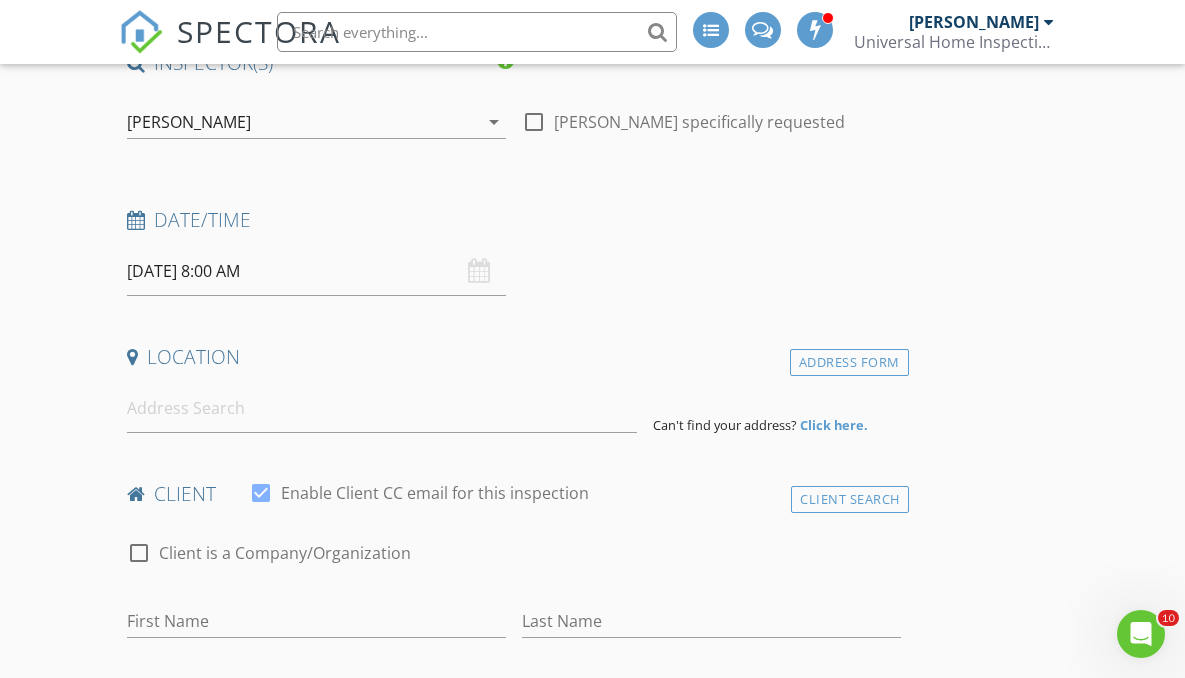 scroll, scrollTop: 0, scrollLeft: 0, axis: both 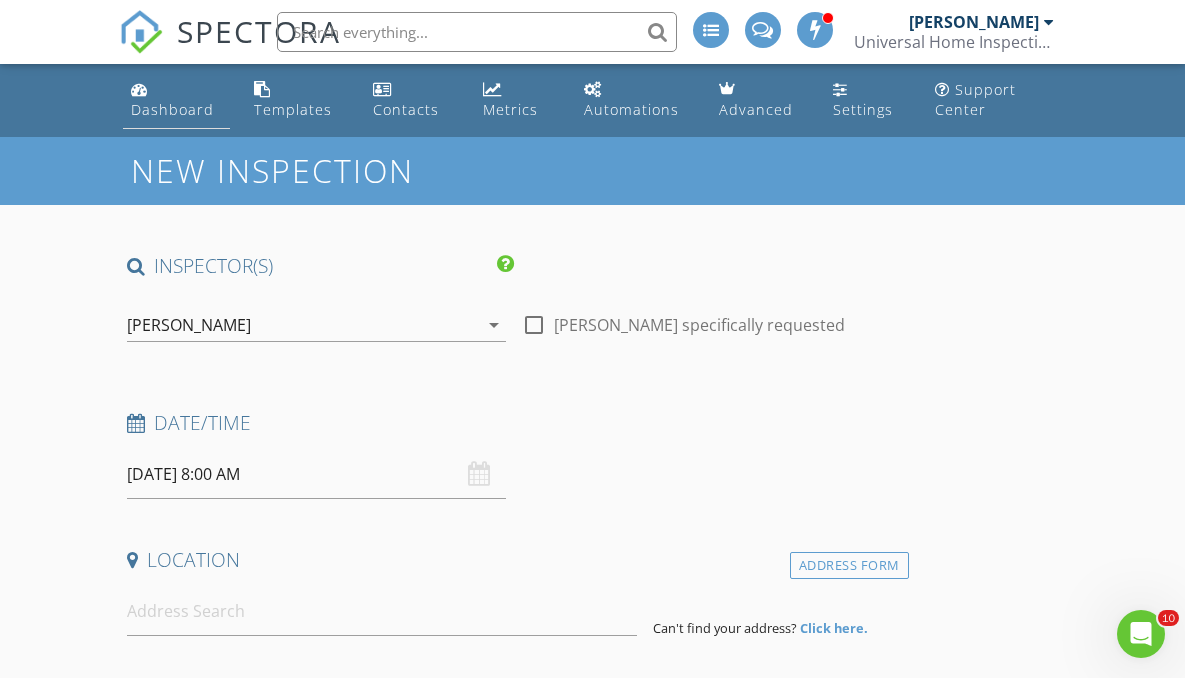 click on "Dashboard" at bounding box center [172, 109] 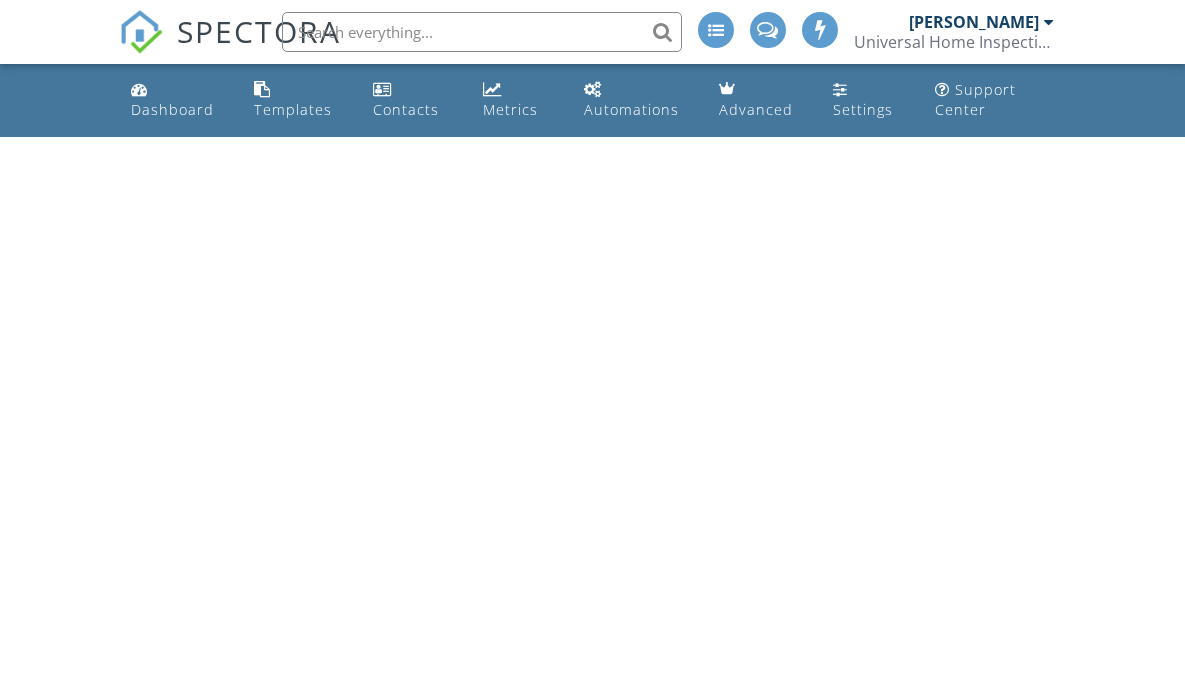scroll, scrollTop: 0, scrollLeft: 0, axis: both 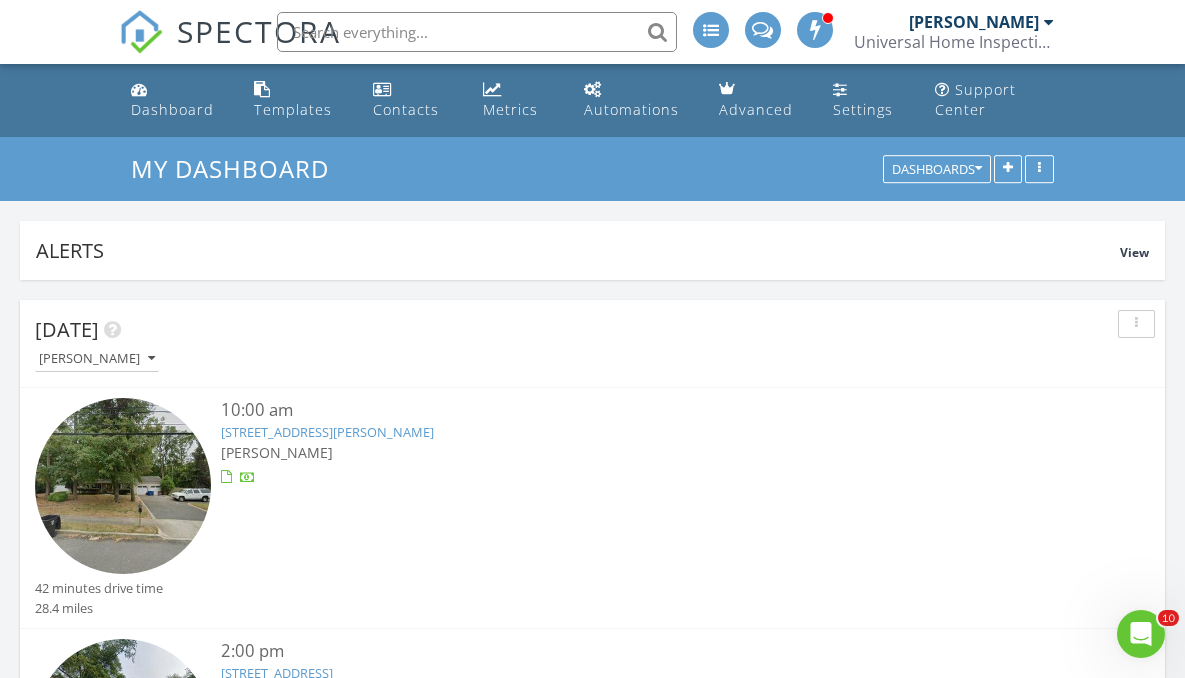 click at bounding box center (477, 32) 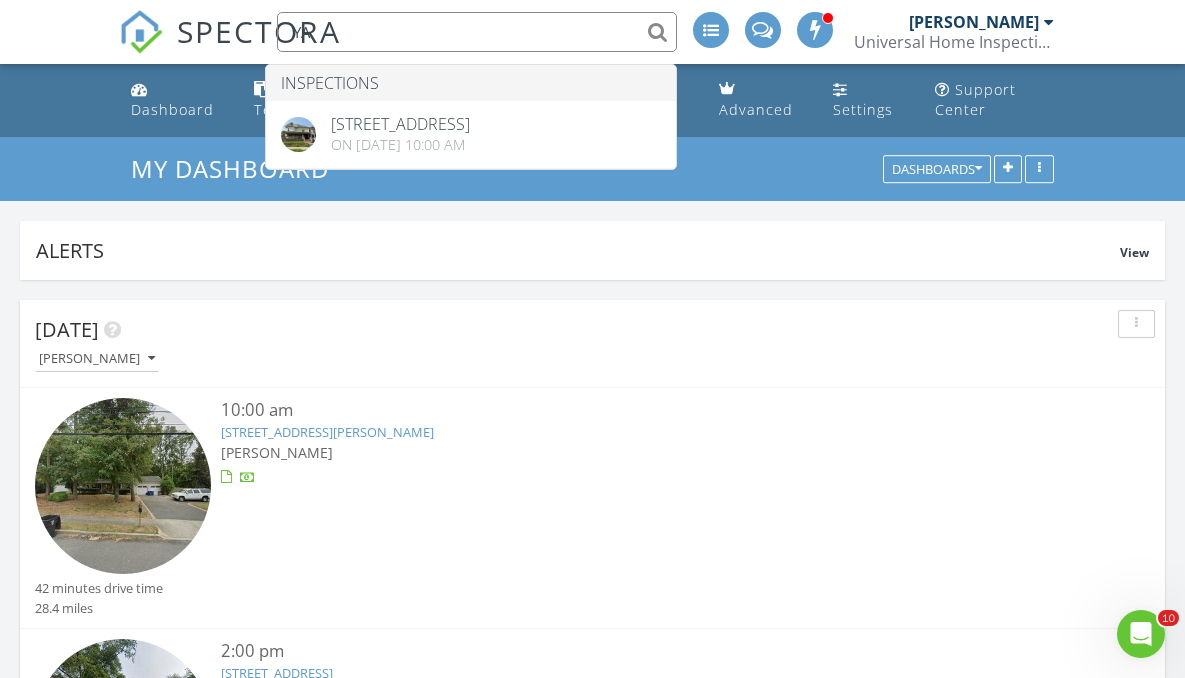 type on "Y" 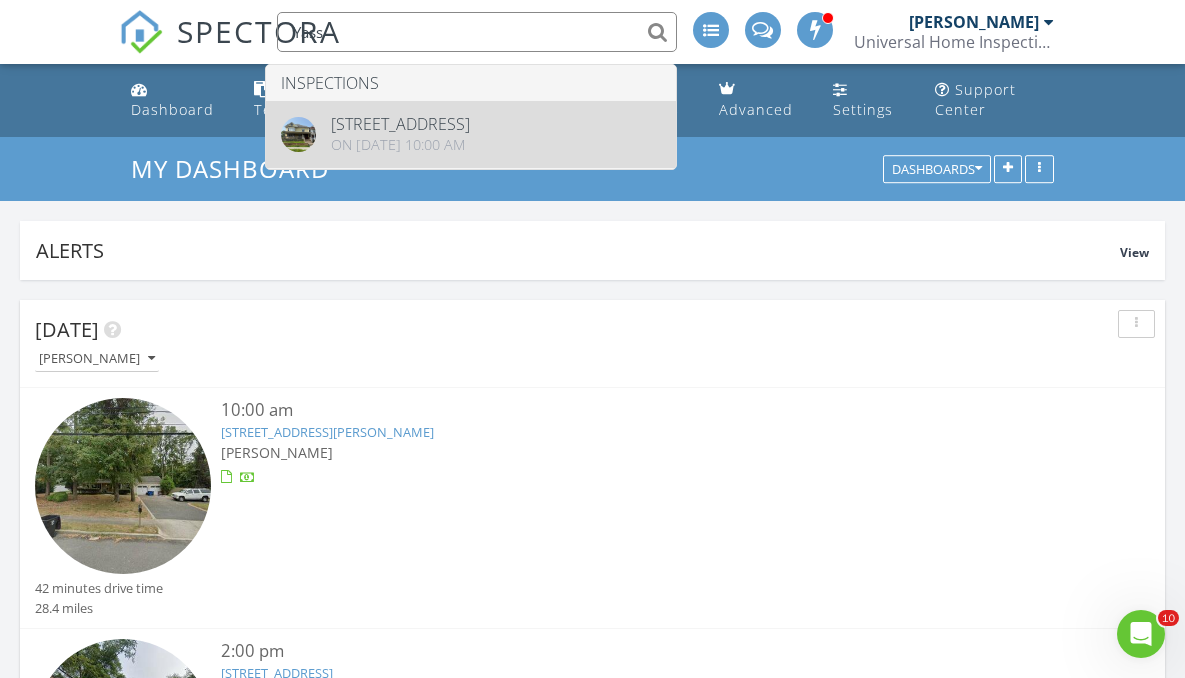type on "Yass" 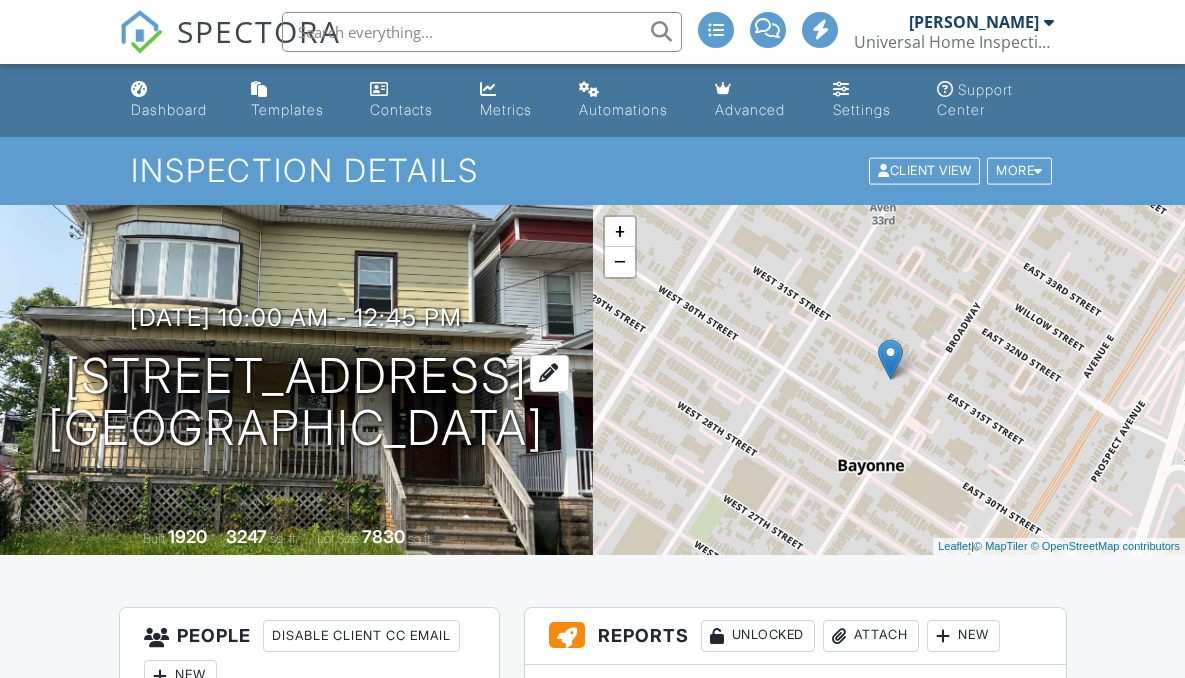 scroll, scrollTop: 210, scrollLeft: 0, axis: vertical 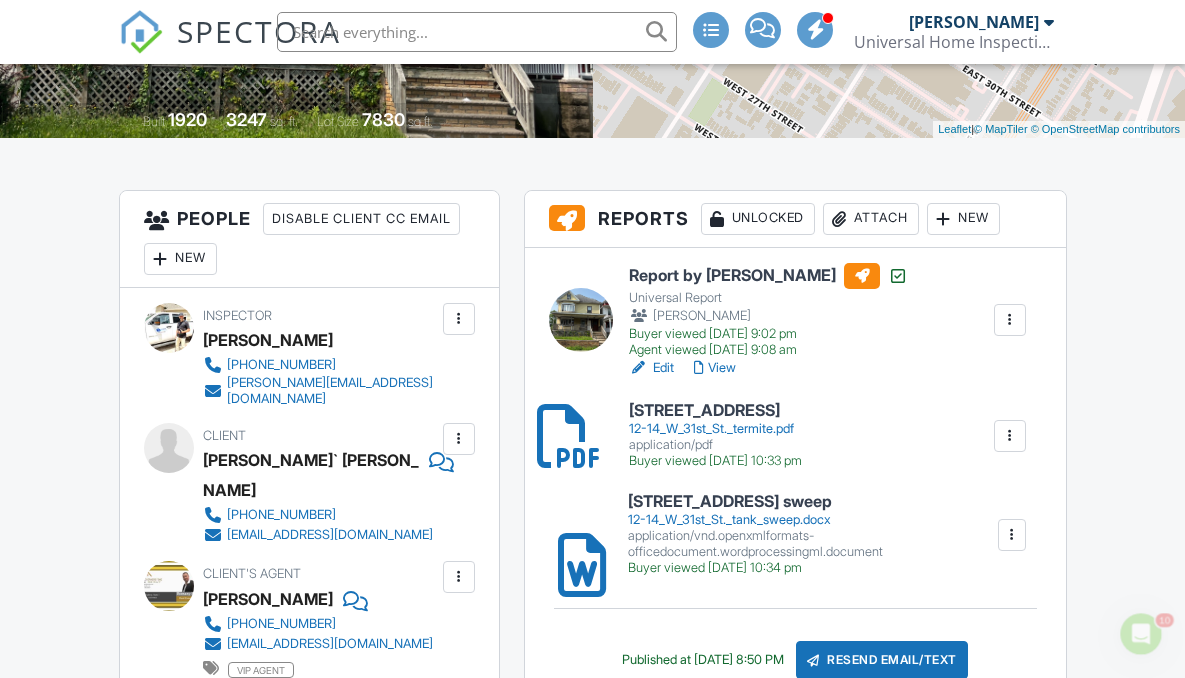 click on "Report by Mike Makely" at bounding box center [768, 276] 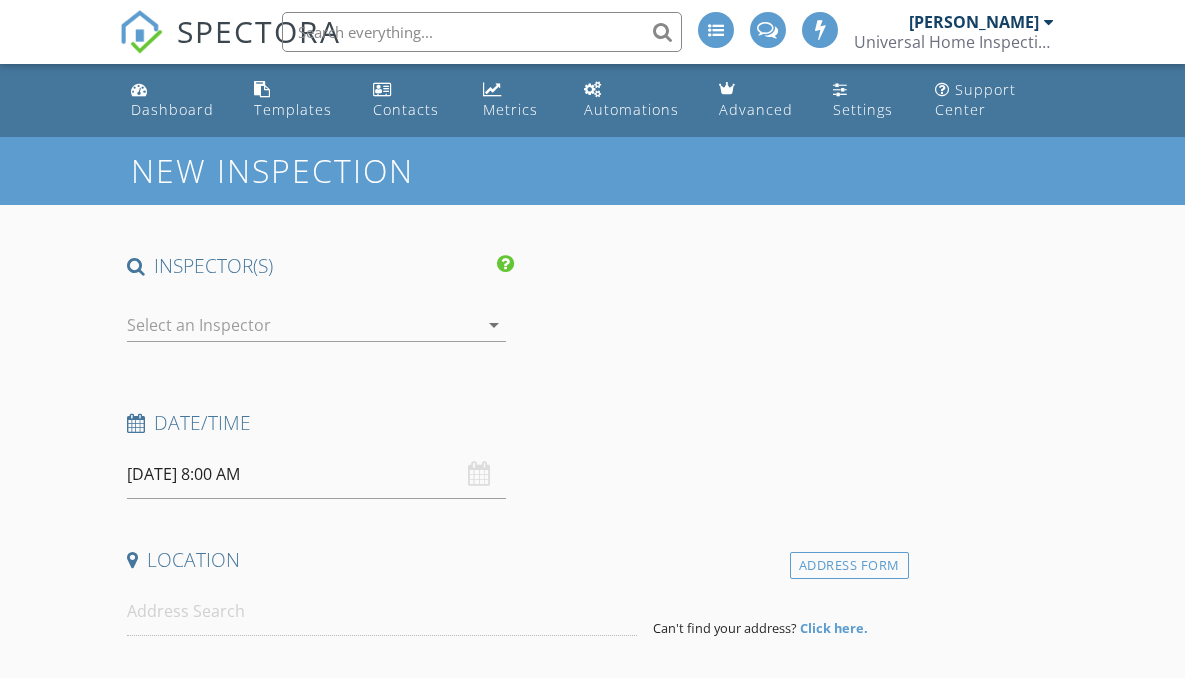 scroll, scrollTop: 0, scrollLeft: 0, axis: both 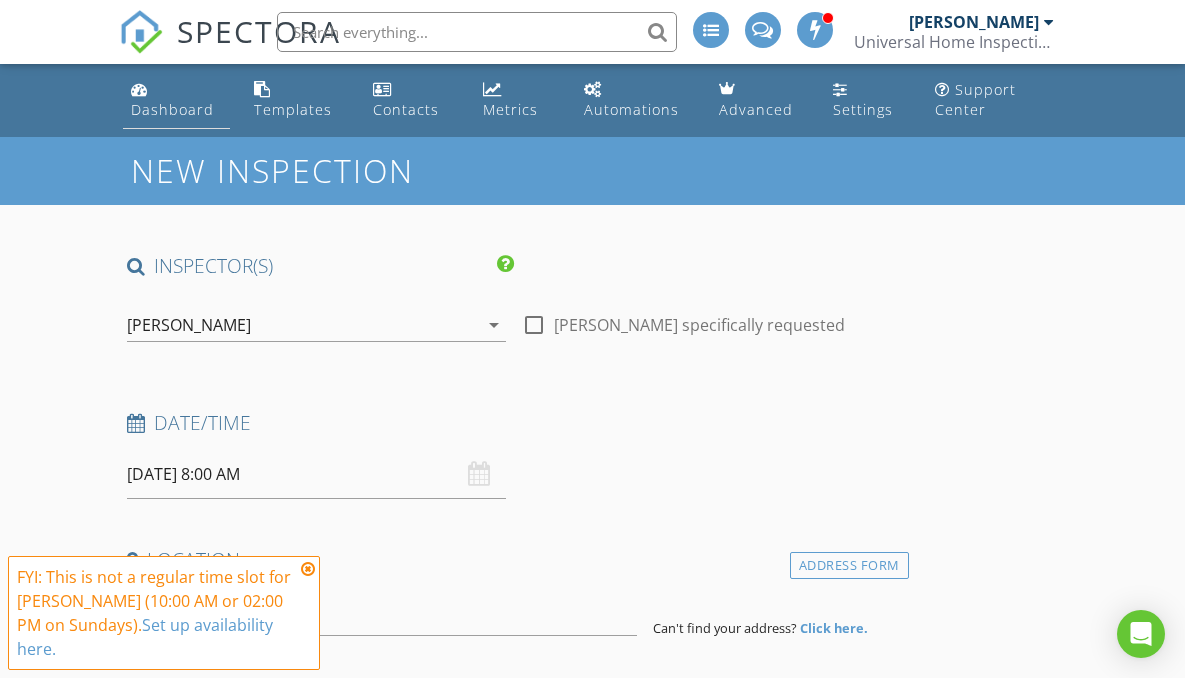 click on "Dashboard" at bounding box center (172, 109) 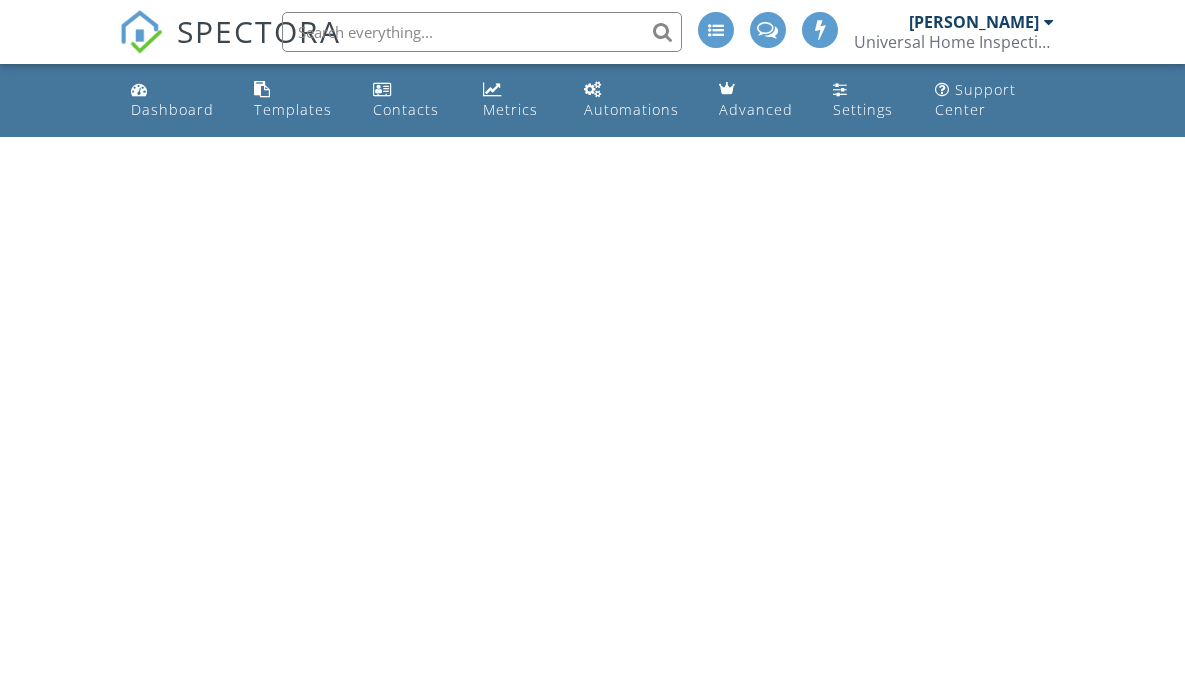 scroll, scrollTop: 0, scrollLeft: 0, axis: both 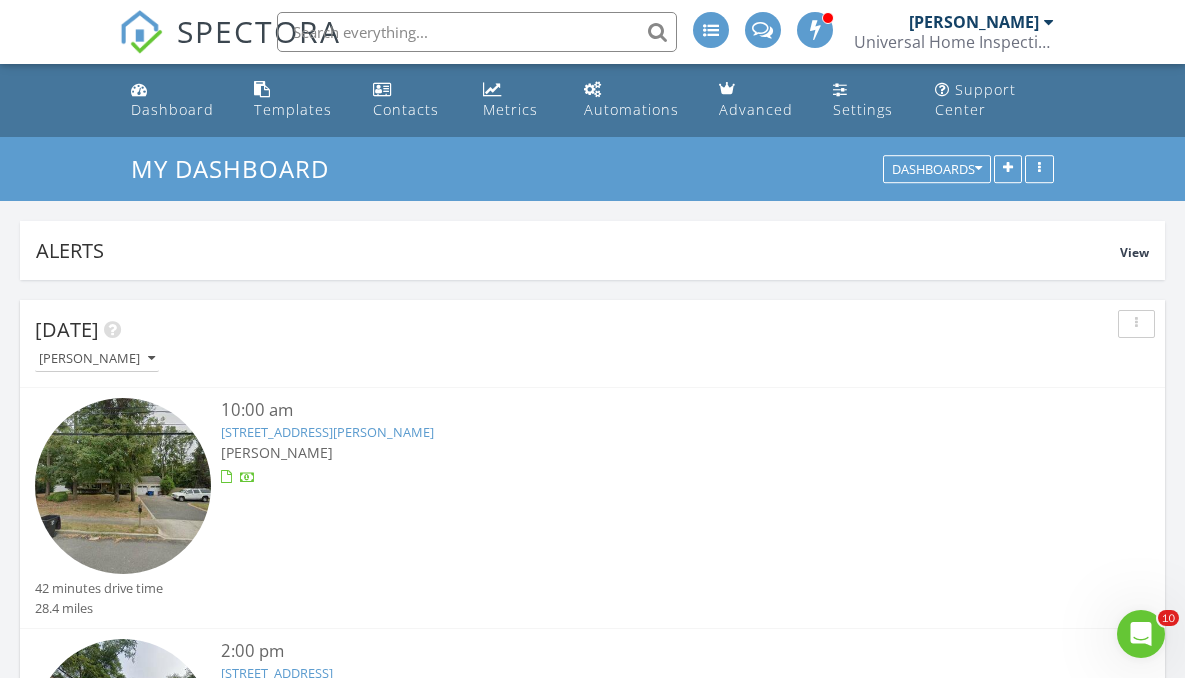 click at bounding box center (477, 32) 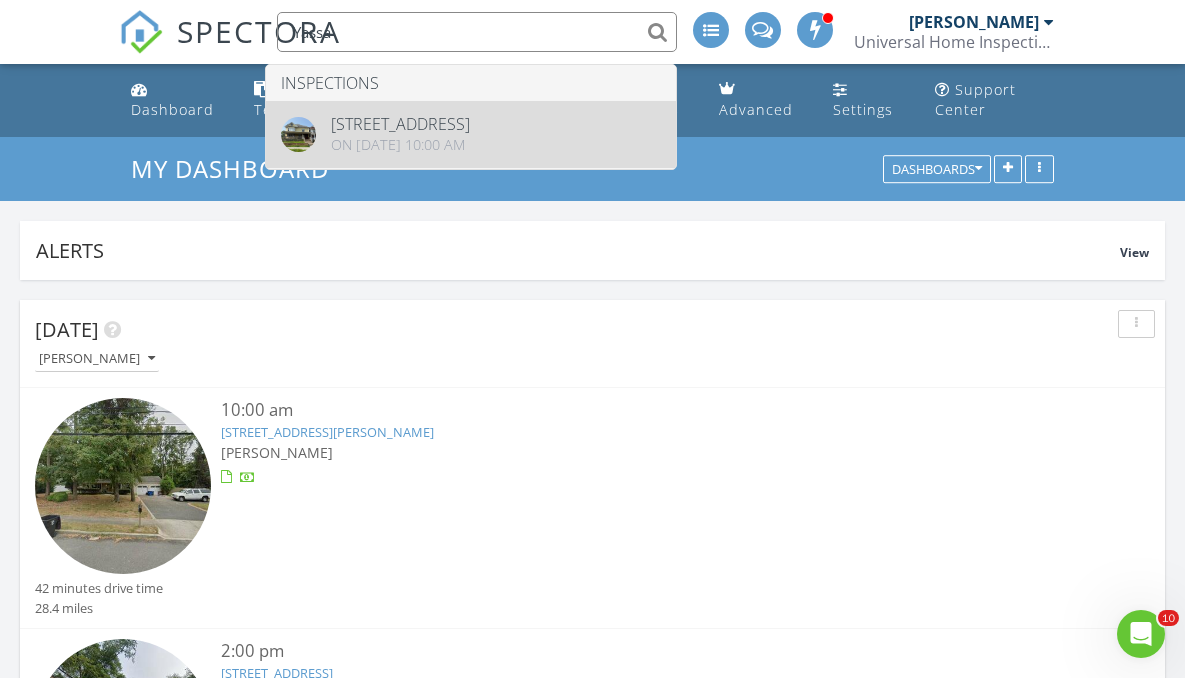 type on "Yassa" 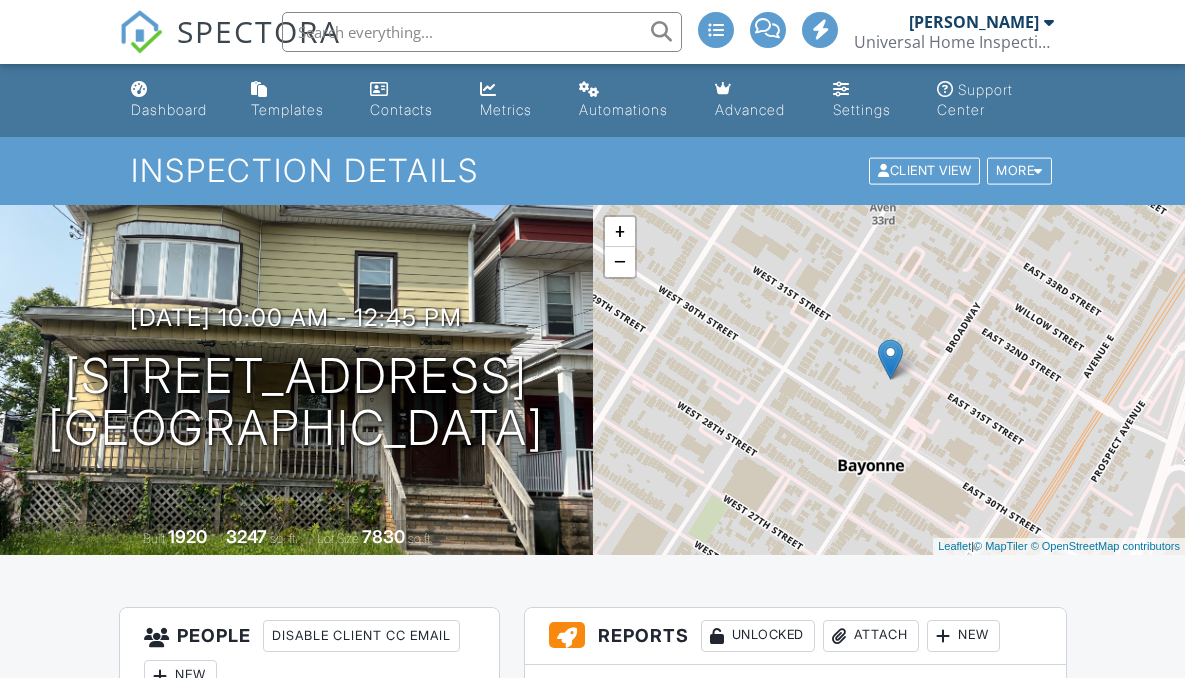 scroll, scrollTop: 526, scrollLeft: 0, axis: vertical 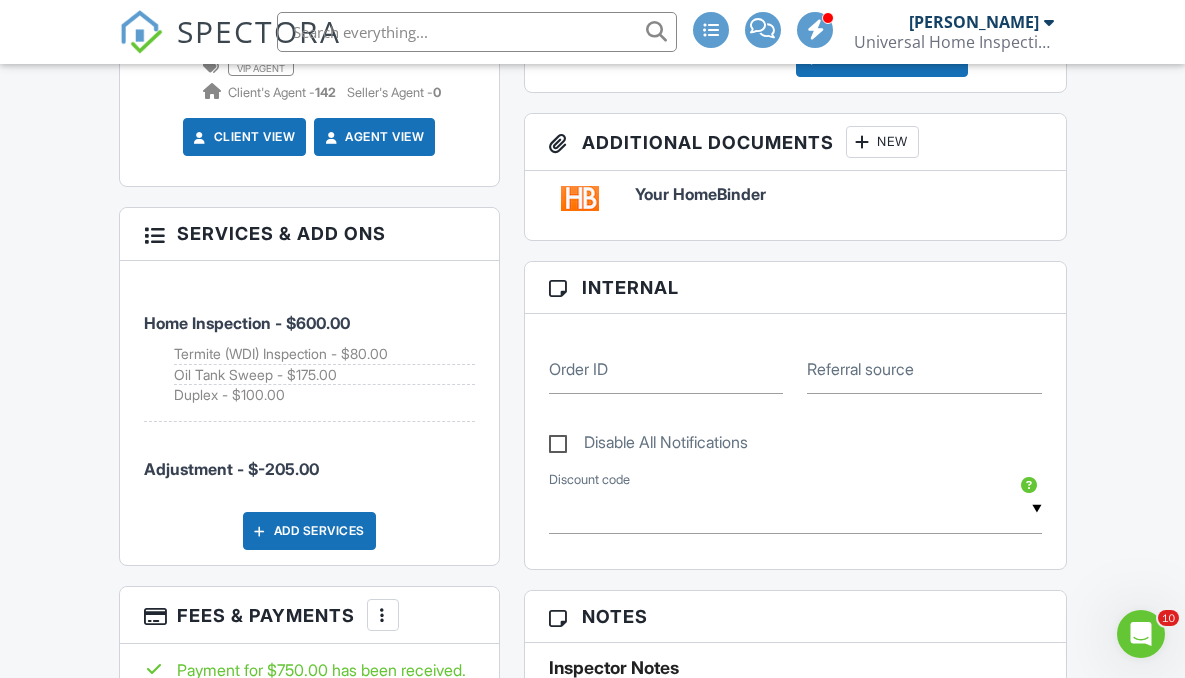 click on "Add Services" at bounding box center [309, 531] 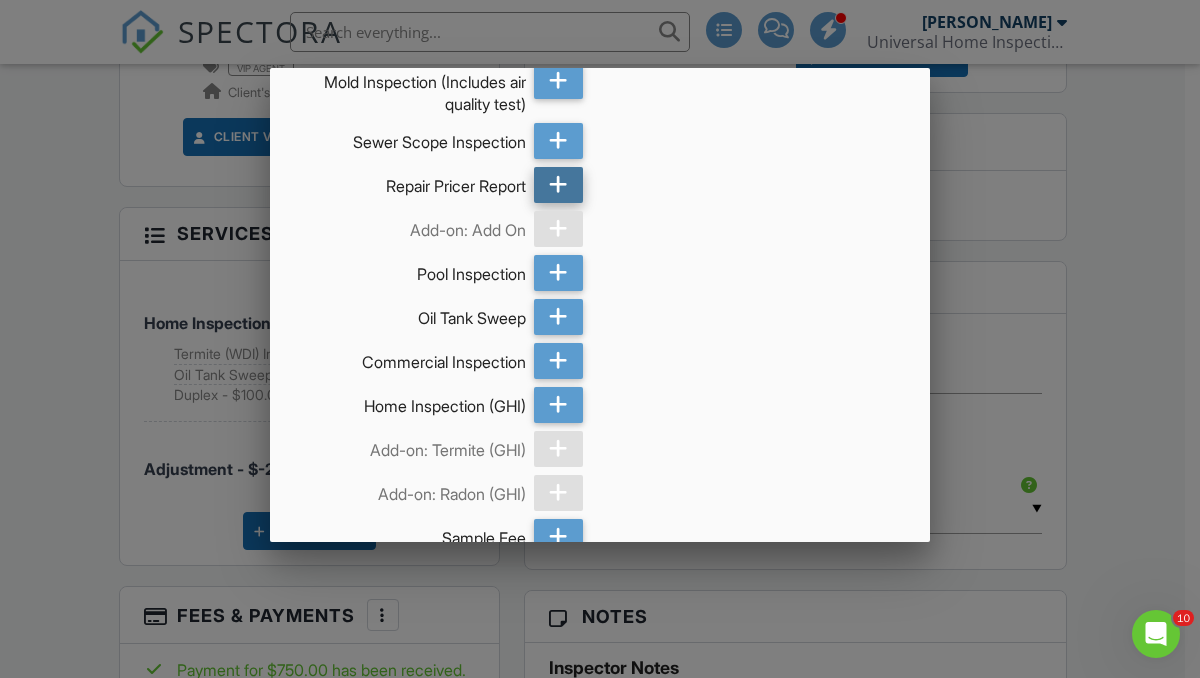 scroll, scrollTop: 462, scrollLeft: 0, axis: vertical 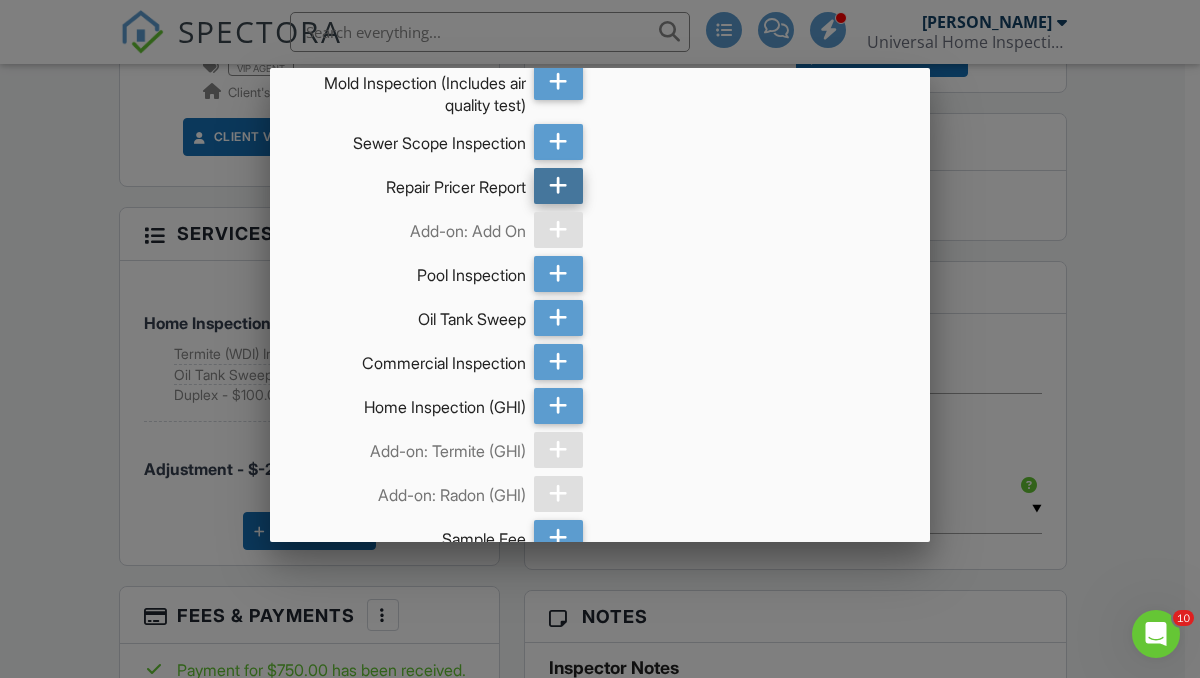 click at bounding box center (558, 186) 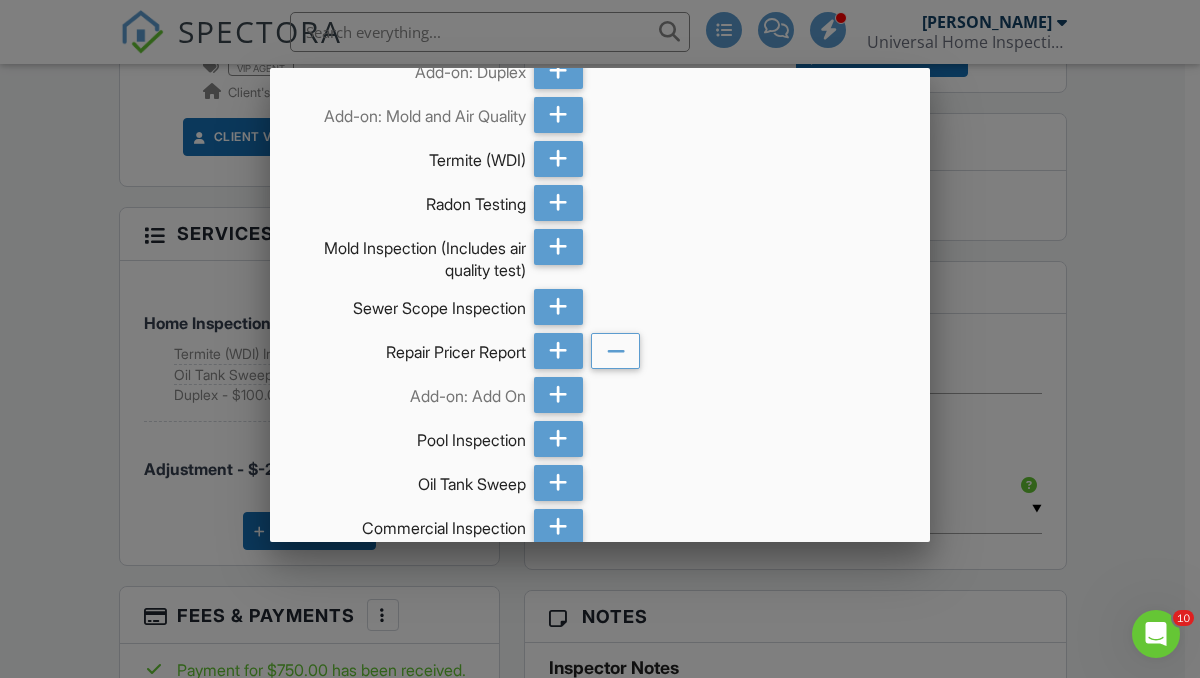 scroll, scrollTop: 0, scrollLeft: 0, axis: both 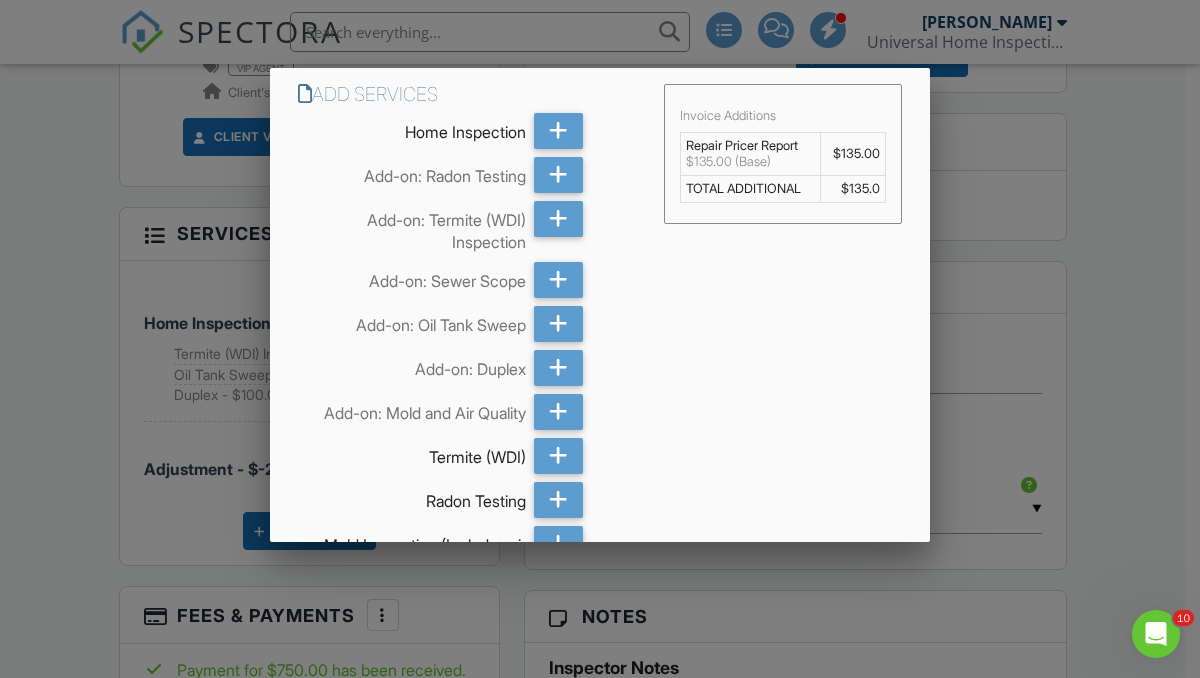click on "$135.0" at bounding box center (853, 188) 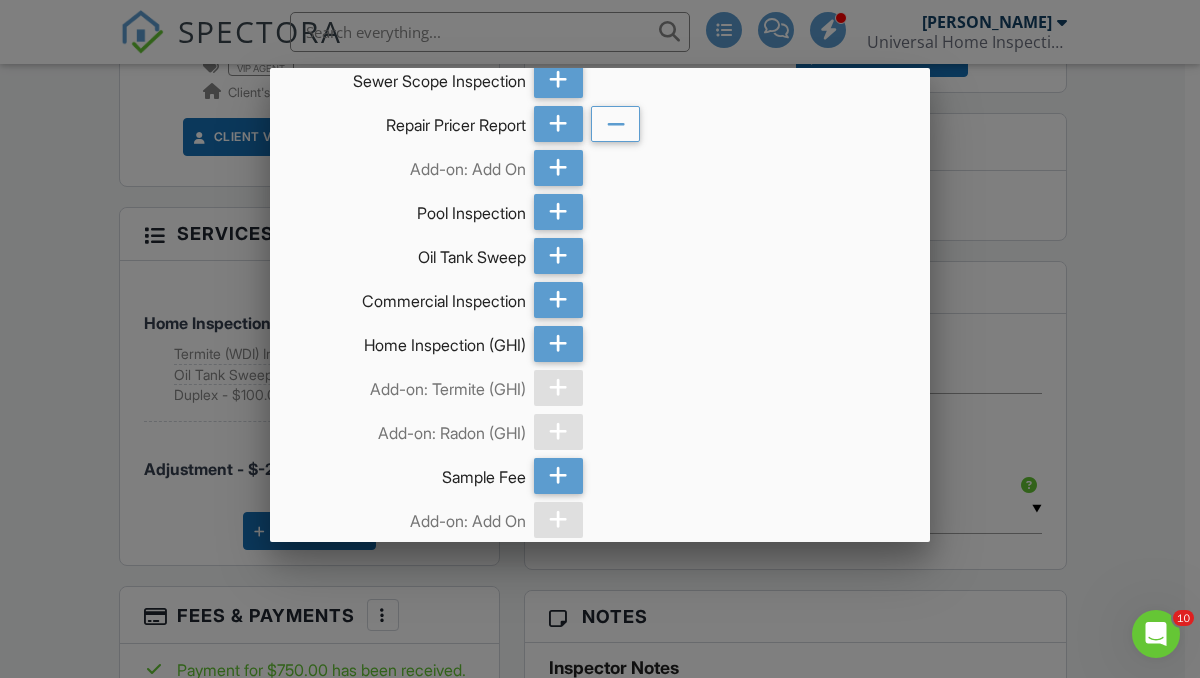 scroll, scrollTop: 795, scrollLeft: 0, axis: vertical 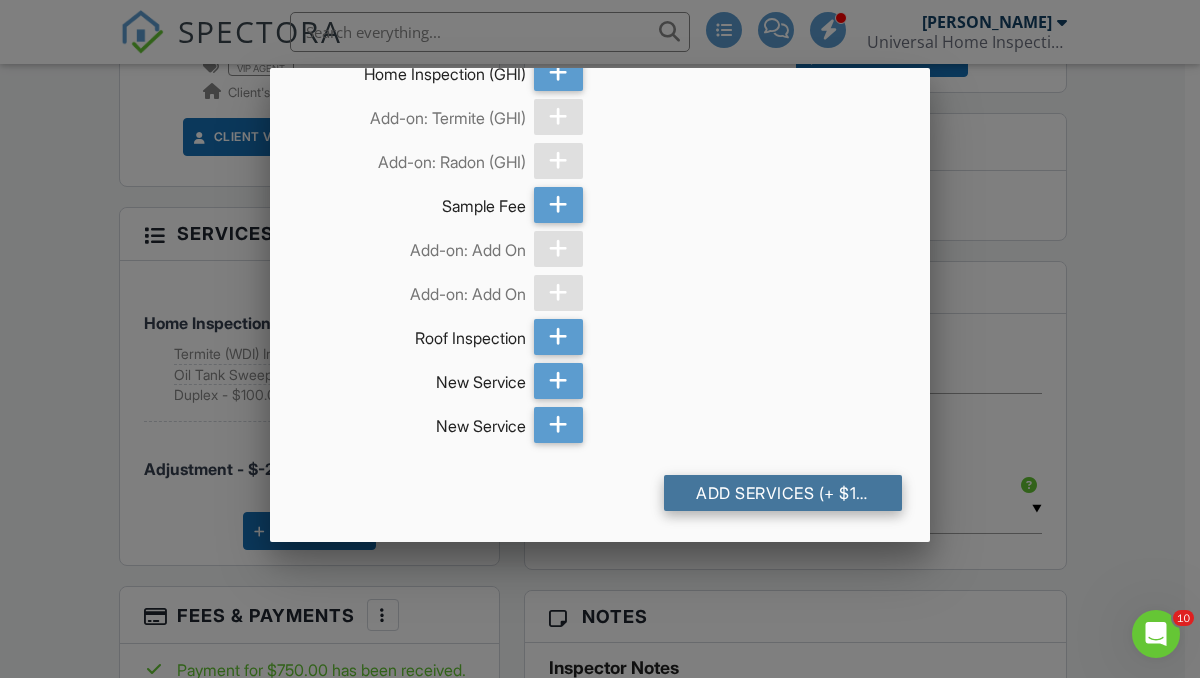 click on "Add Services
(+ $135.0)" at bounding box center (783, 493) 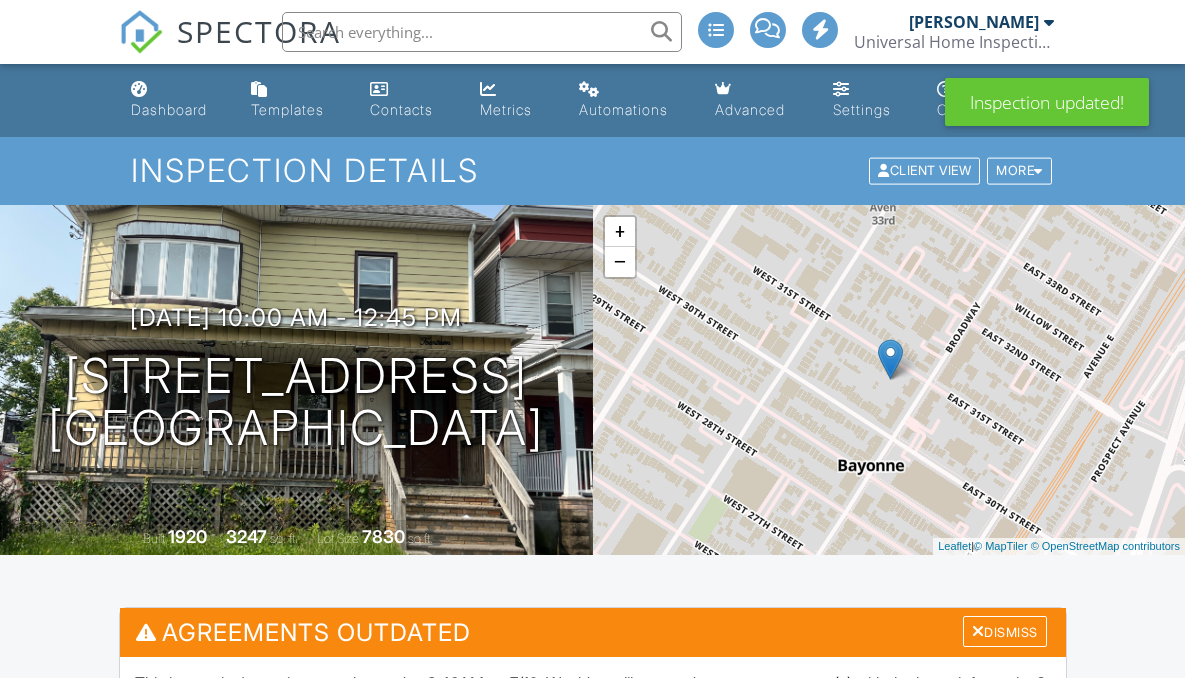 scroll, scrollTop: 941, scrollLeft: 0, axis: vertical 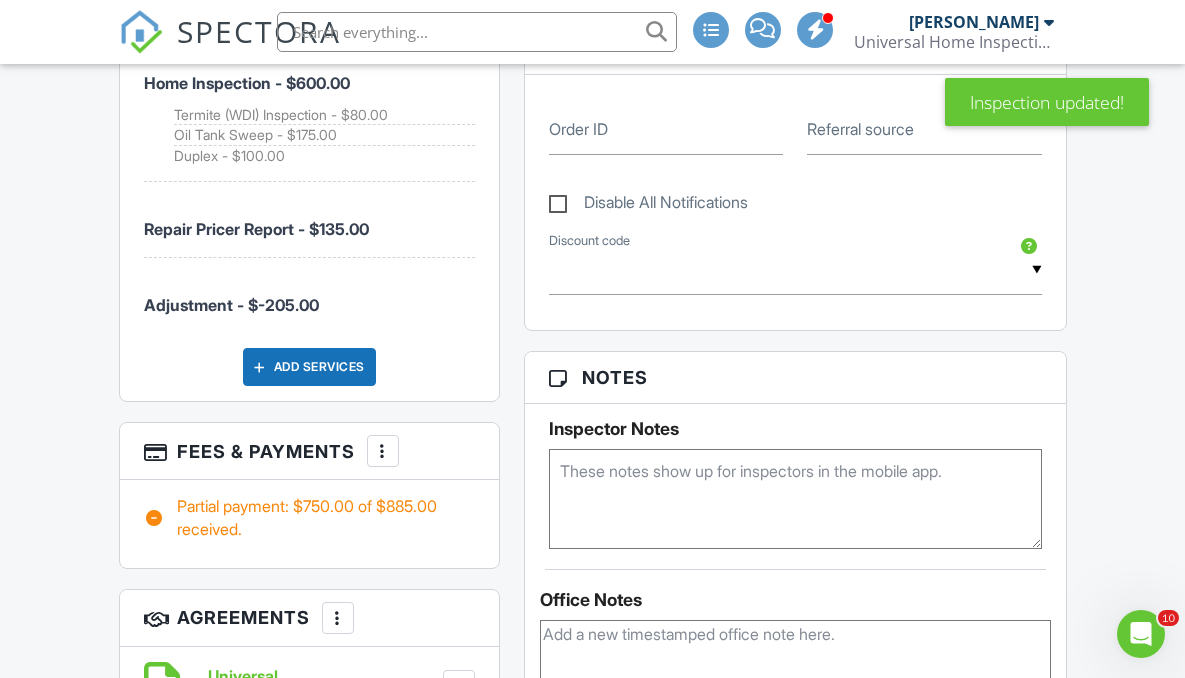 click at bounding box center (383, 451) 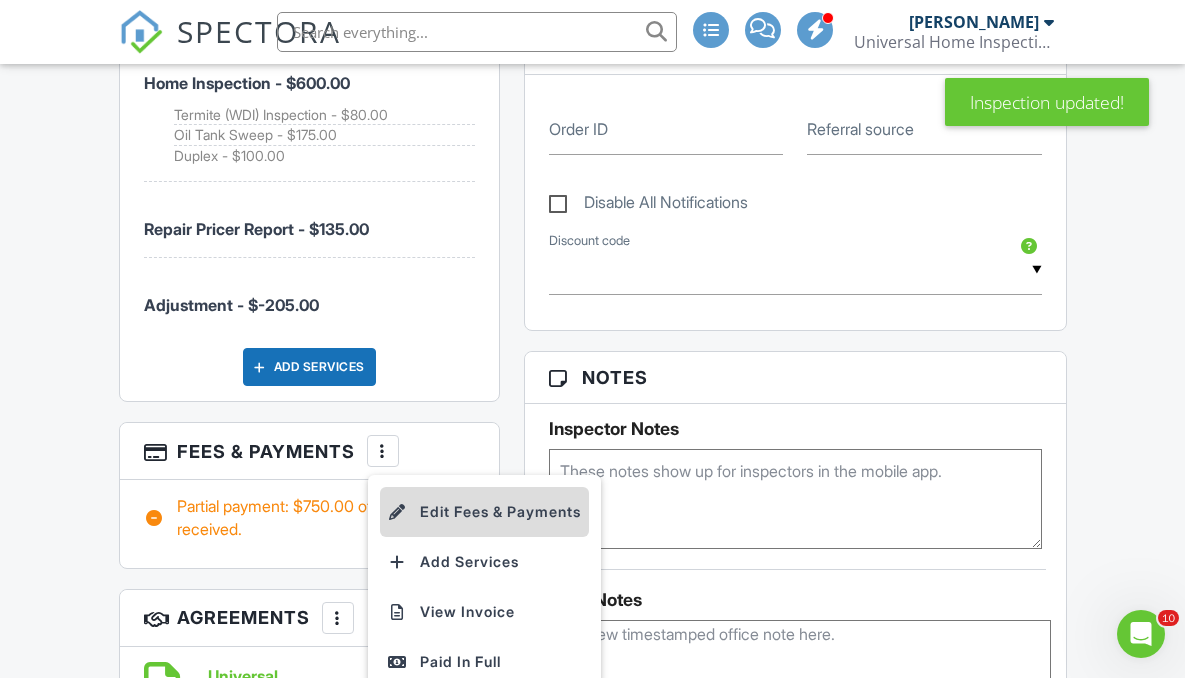click on "Edit Fees & Payments" at bounding box center [484, 512] 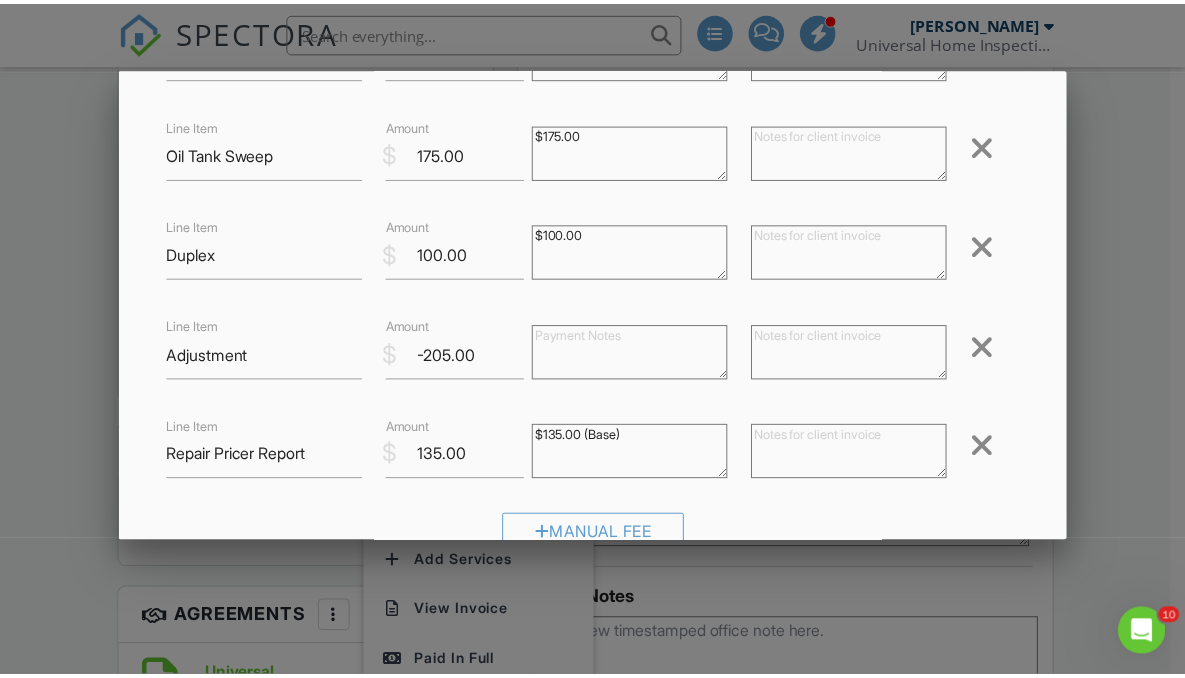 scroll, scrollTop: 433, scrollLeft: 0, axis: vertical 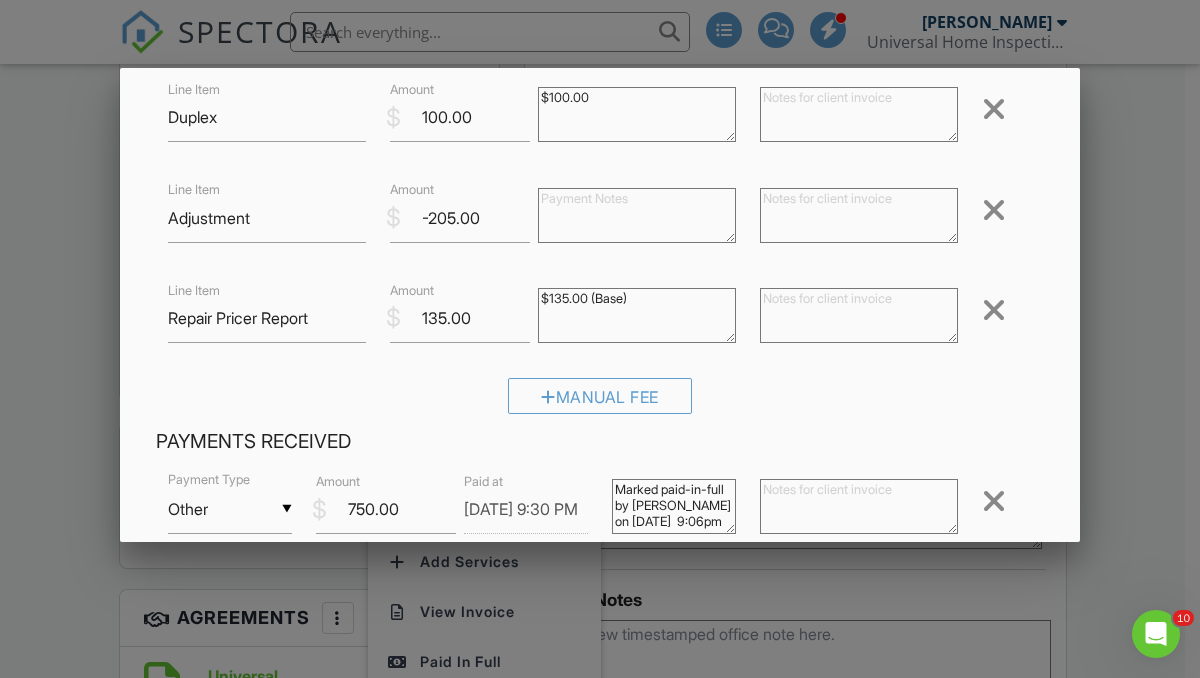 drag, startPoint x: 584, startPoint y: 301, endPoint x: 528, endPoint y: 301, distance: 56 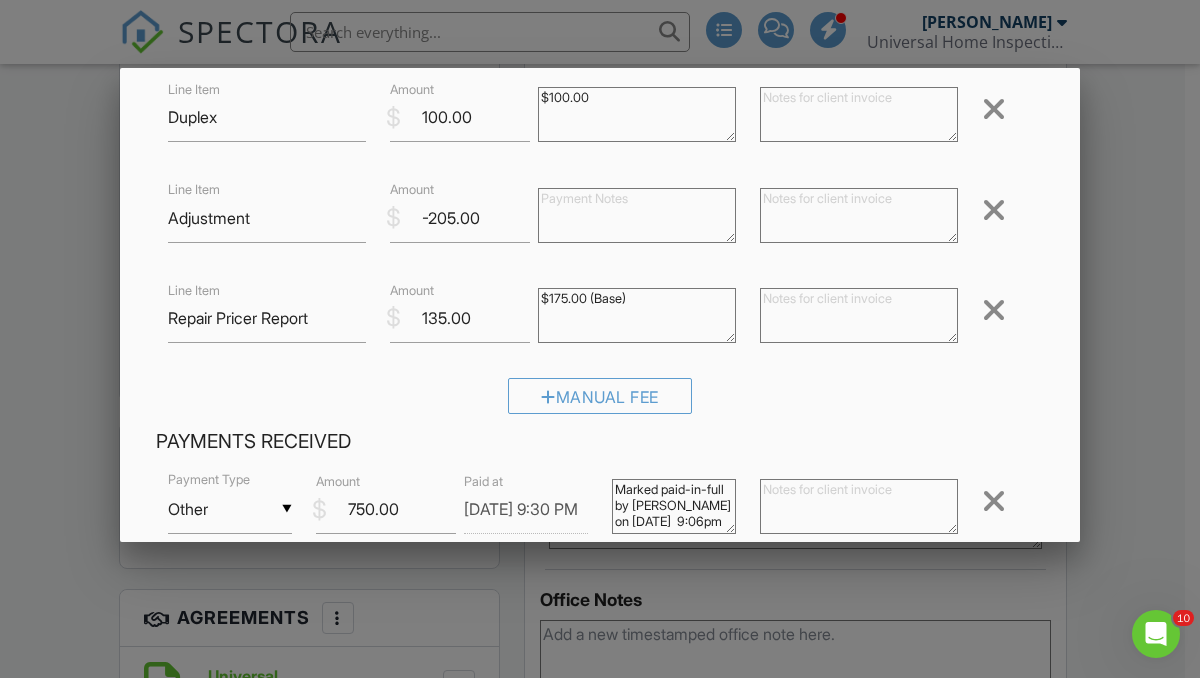 type on "$175.00 (Base)" 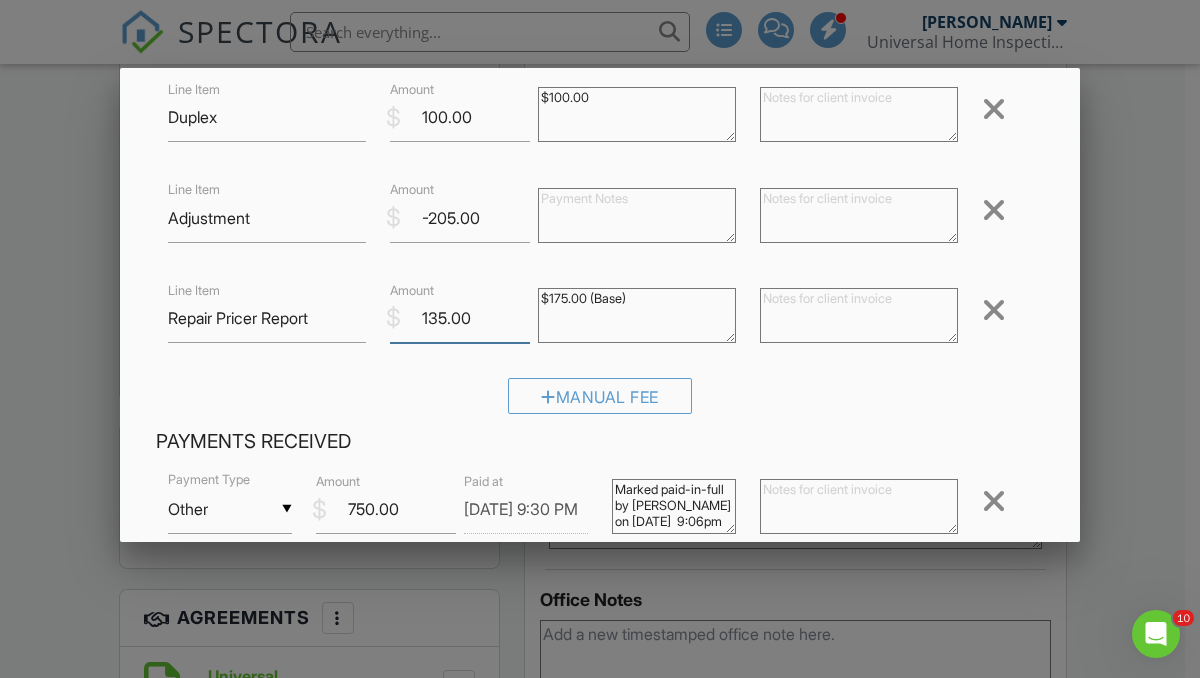 drag, startPoint x: 464, startPoint y: 319, endPoint x: 416, endPoint y: 318, distance: 48.010414 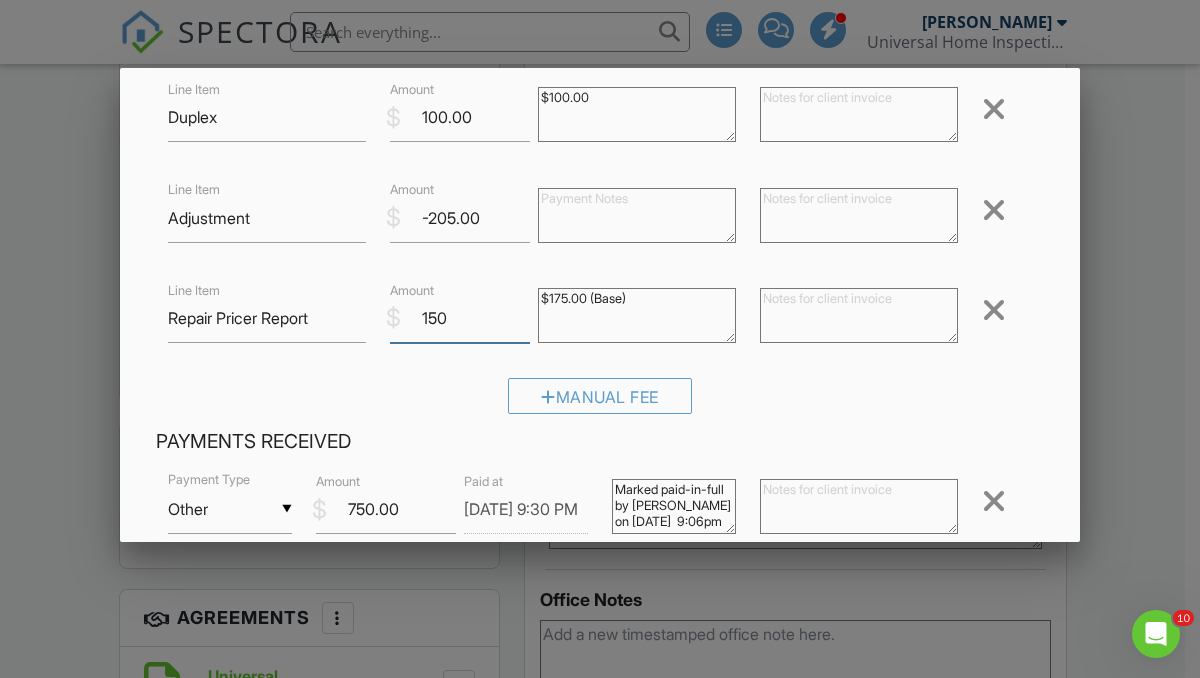 type on "150" 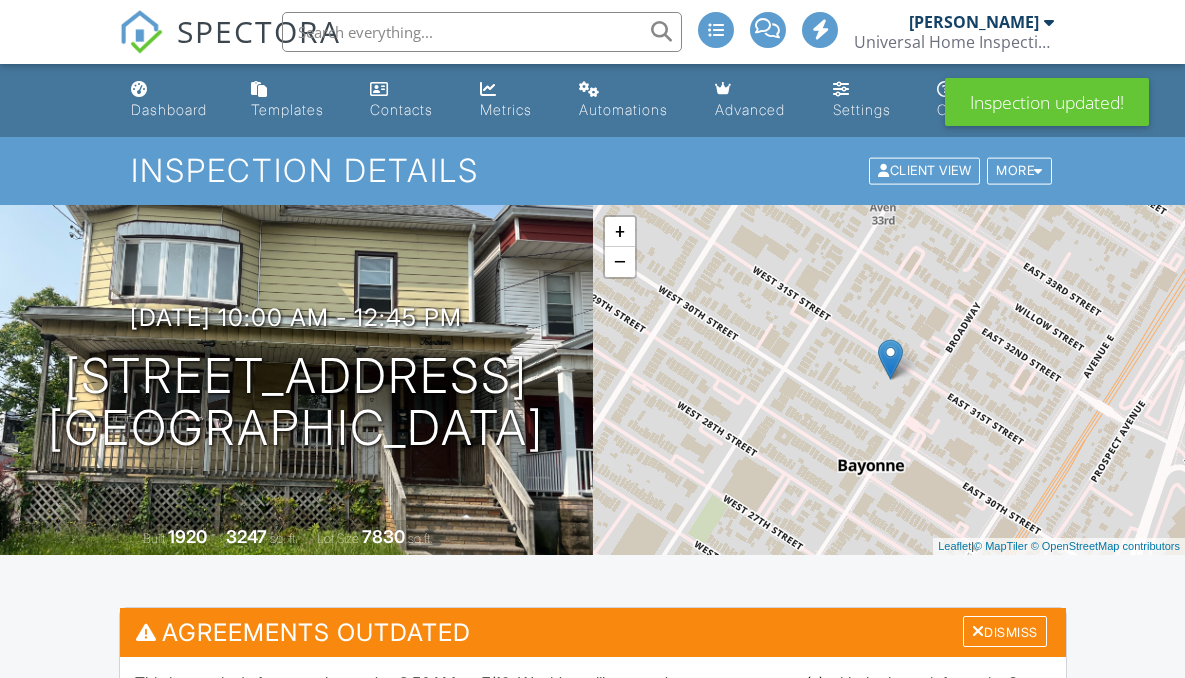 scroll, scrollTop: 812, scrollLeft: 0, axis: vertical 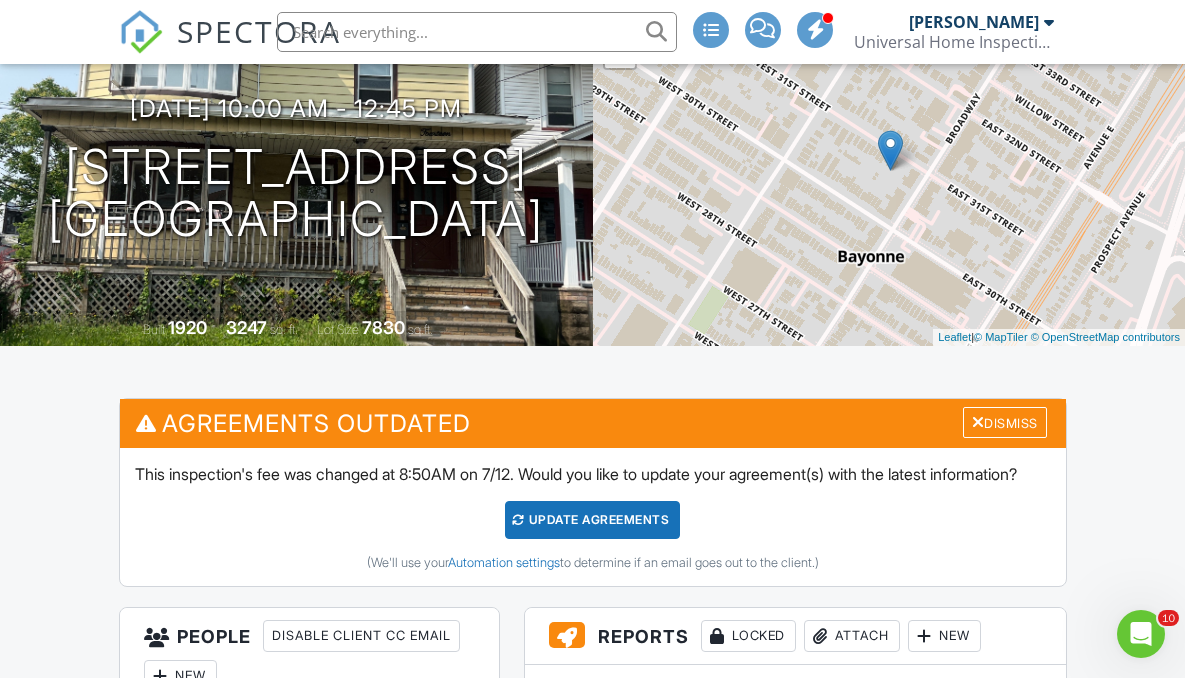 click on "Update Agreements" at bounding box center [592, 520] 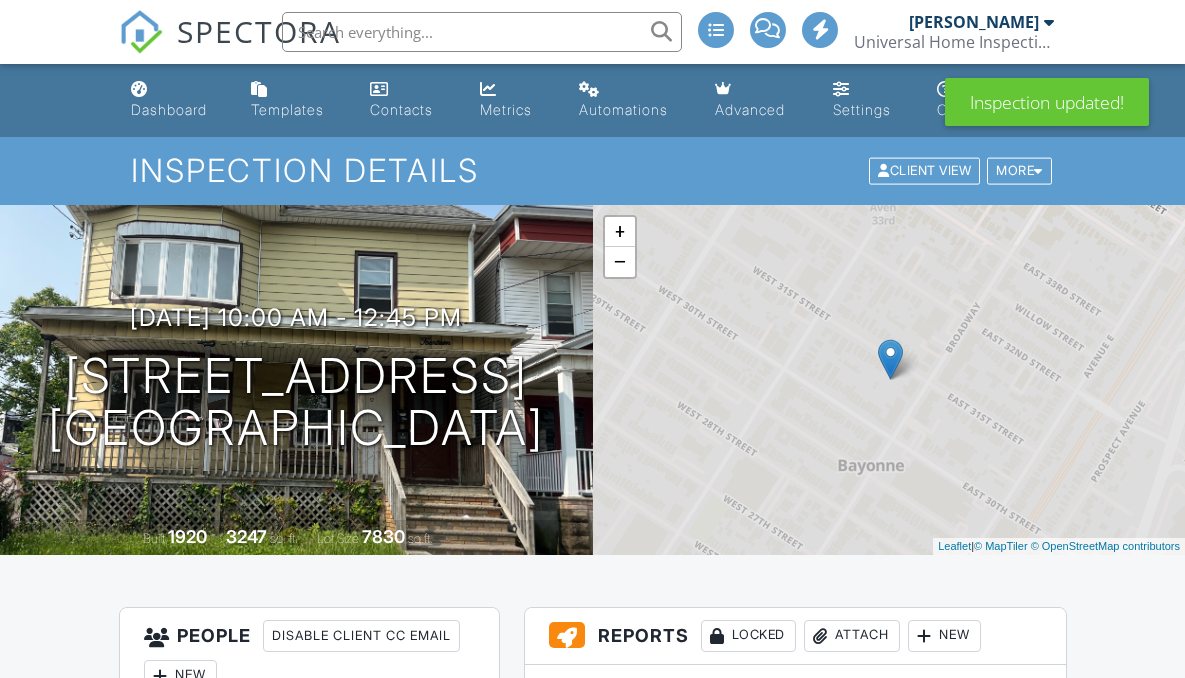 scroll, scrollTop: 0, scrollLeft: 0, axis: both 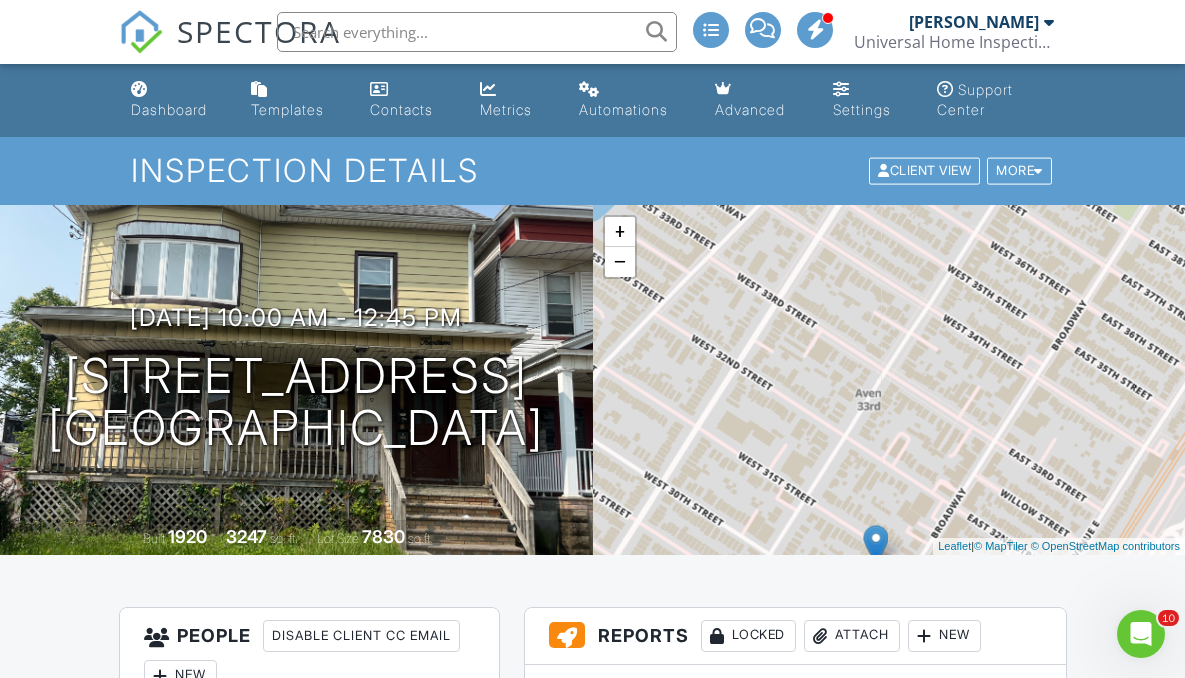 drag, startPoint x: 638, startPoint y: 552, endPoint x: 623, endPoint y: 743, distance: 191.5881 